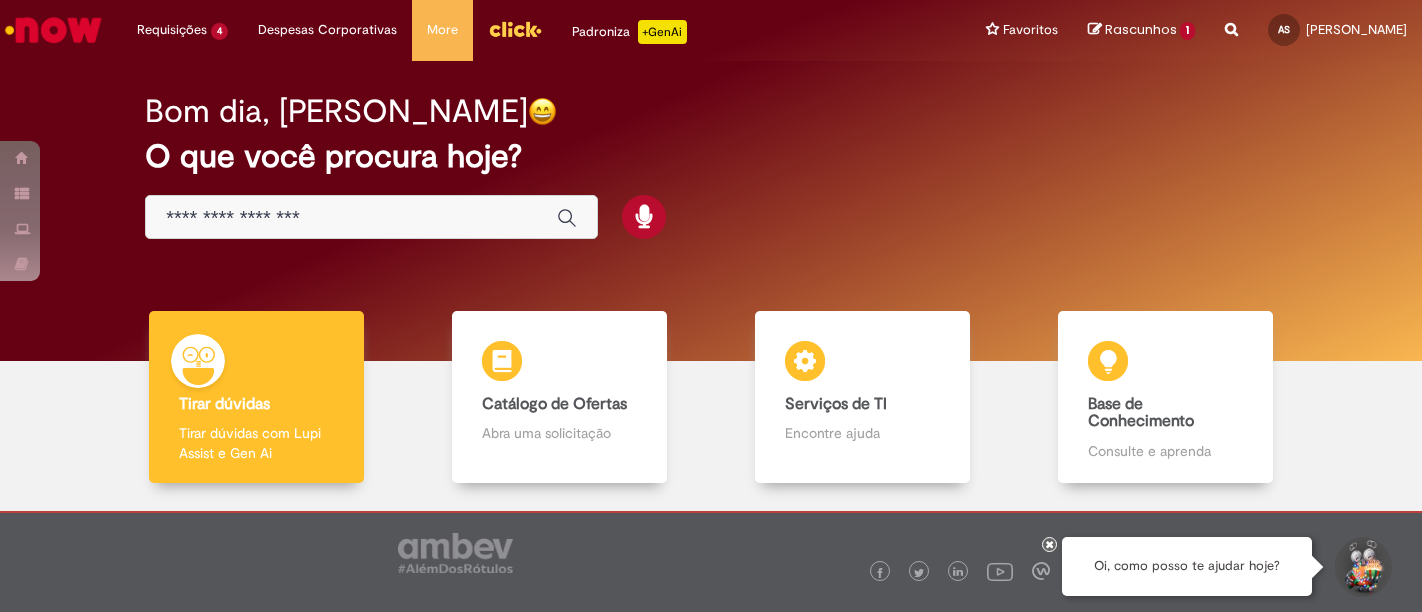 scroll, scrollTop: 0, scrollLeft: 0, axis: both 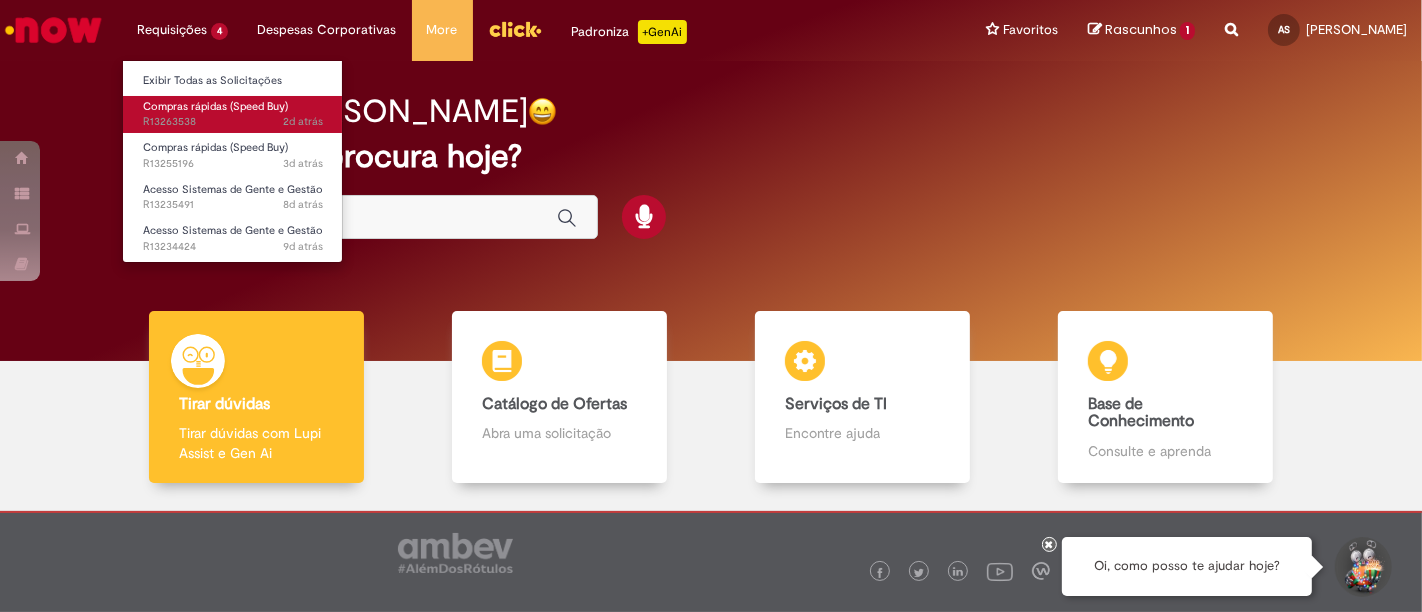 click on "Compras rápidas (Speed Buy)" at bounding box center [215, 106] 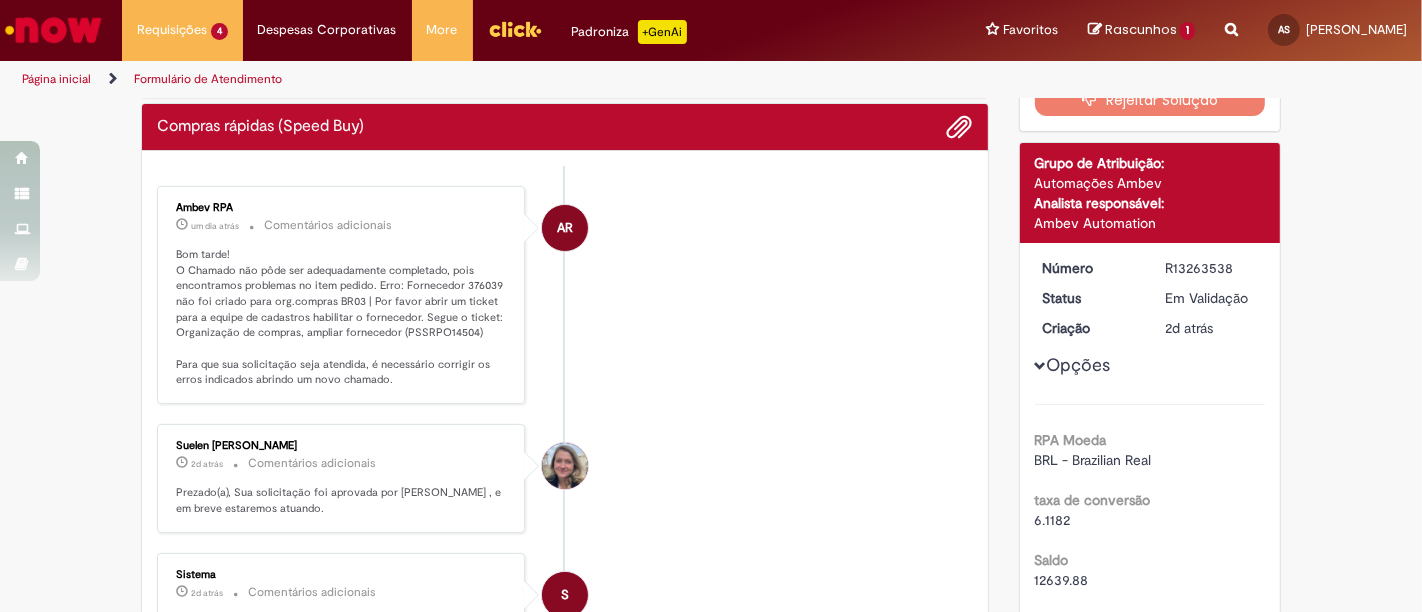 scroll, scrollTop: 111, scrollLeft: 0, axis: vertical 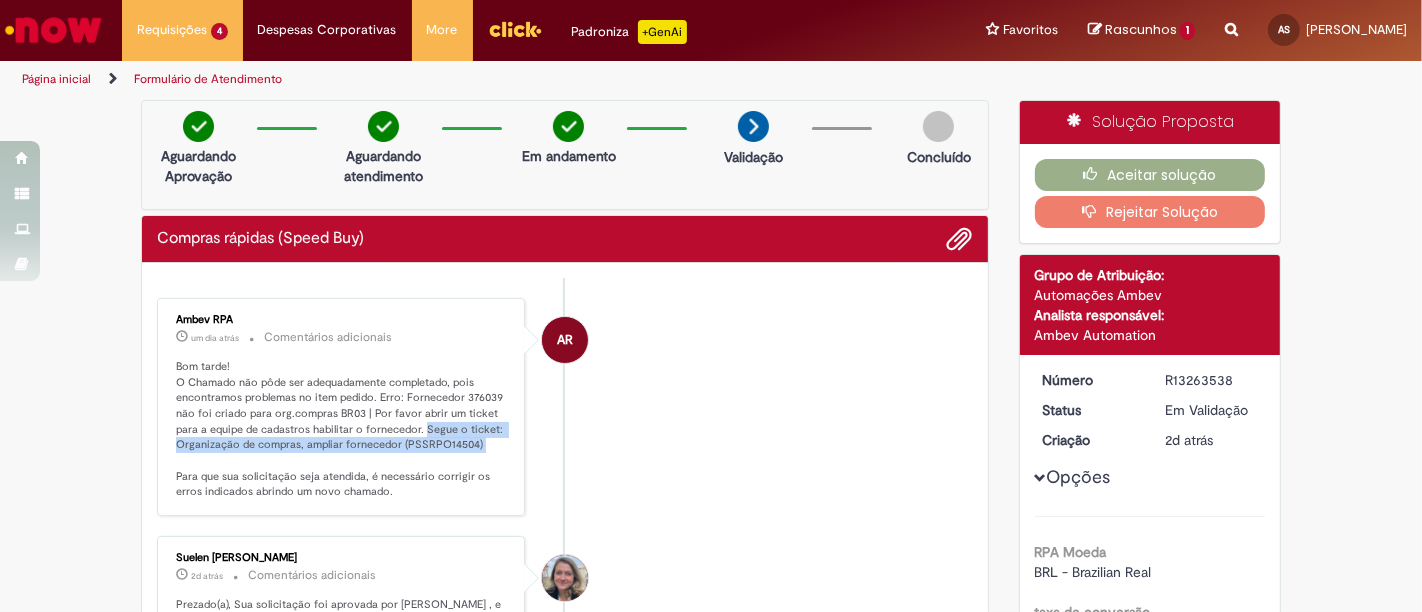 drag, startPoint x: 414, startPoint y: 426, endPoint x: 495, endPoint y: 453, distance: 85.3815 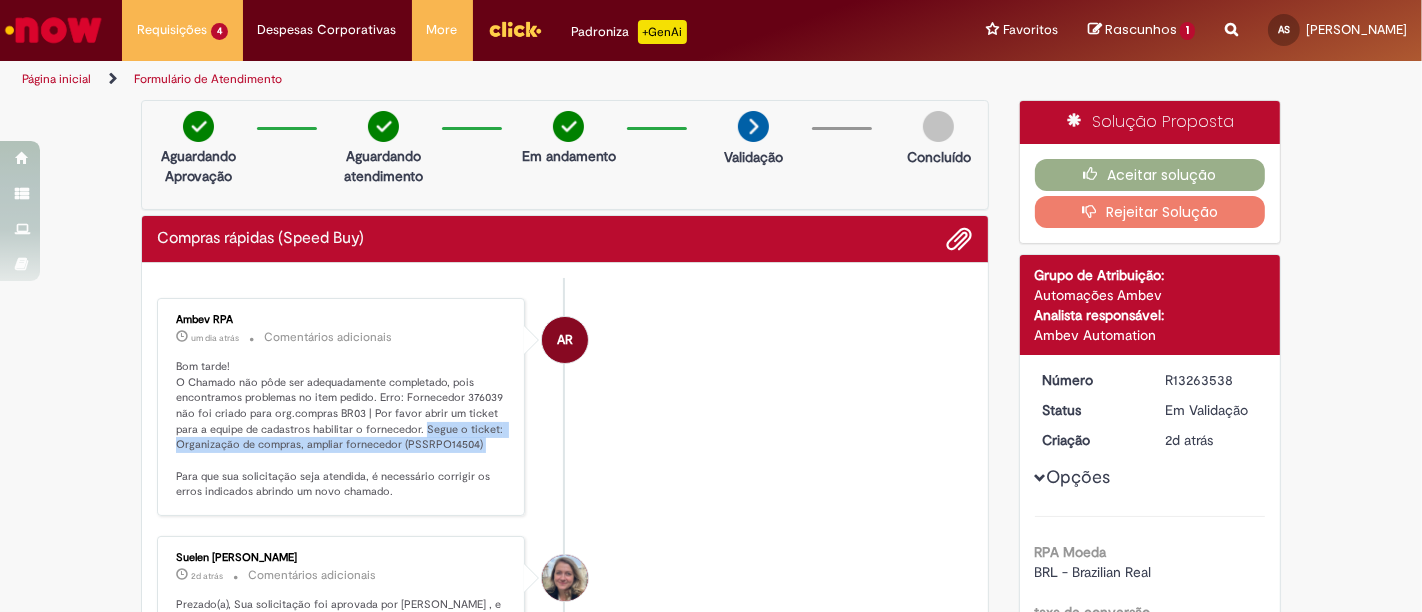 copy on "Segue o ticket: Organização de compras, ampliar fornecedor (PSSRPO14504)" 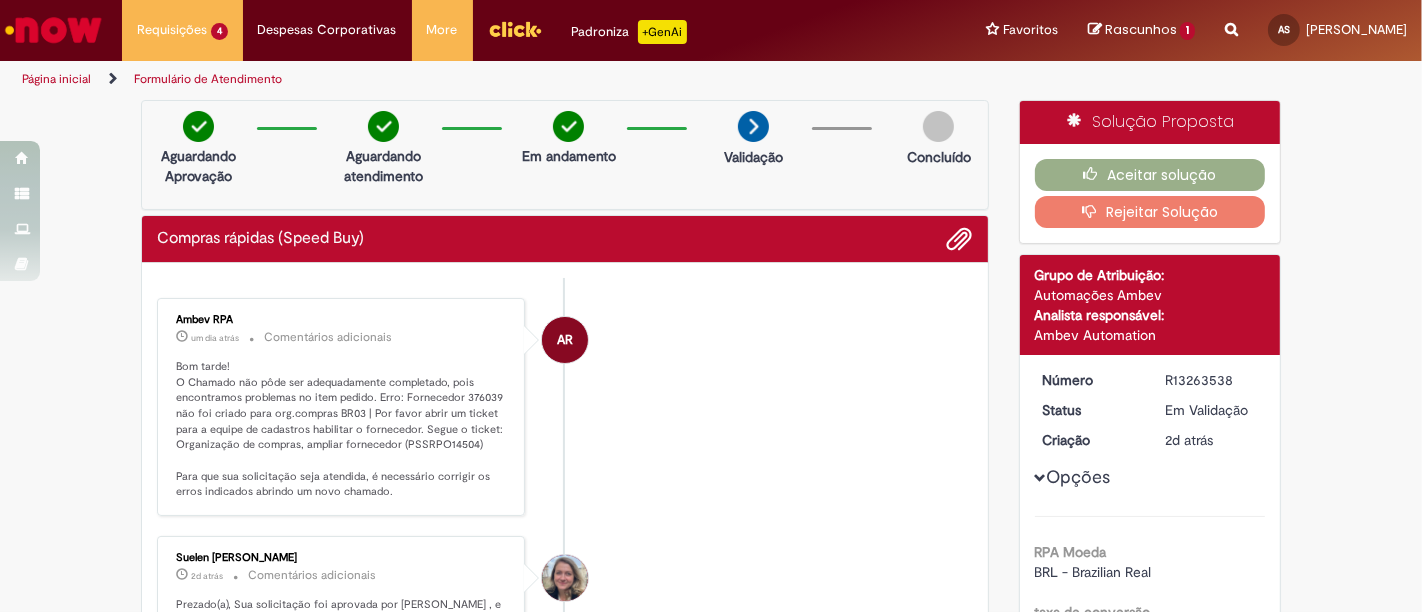 click at bounding box center (1231, 18) 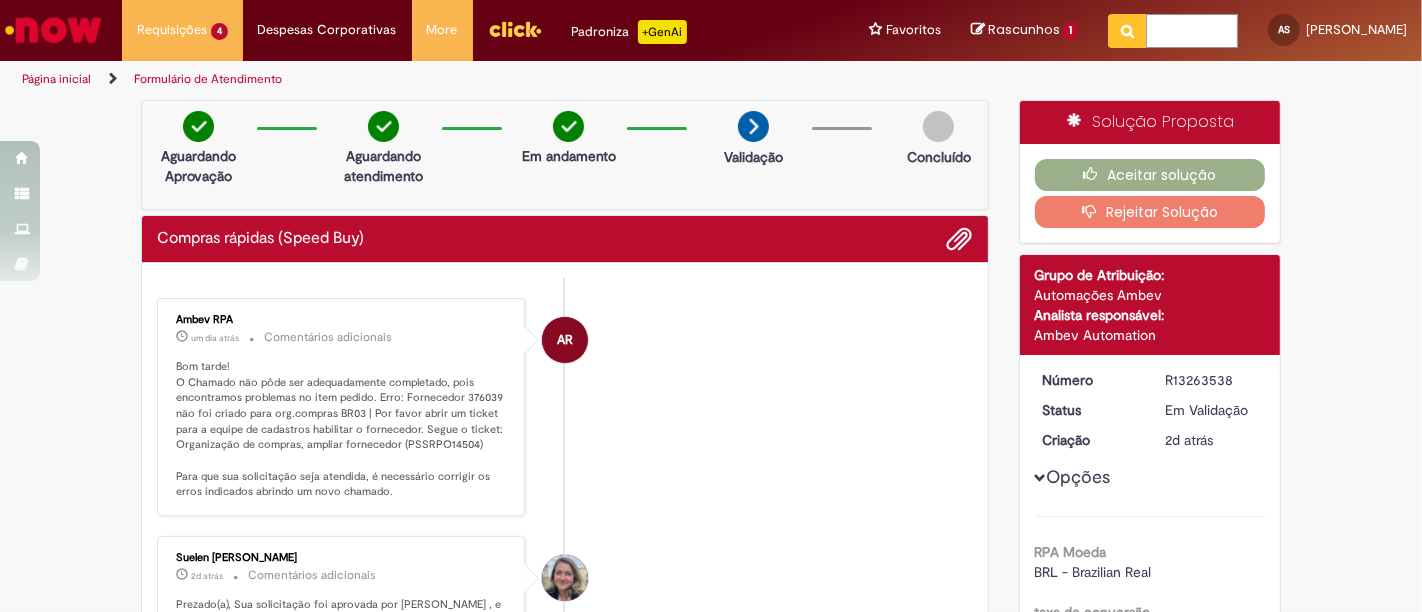click at bounding box center (1192, 31) 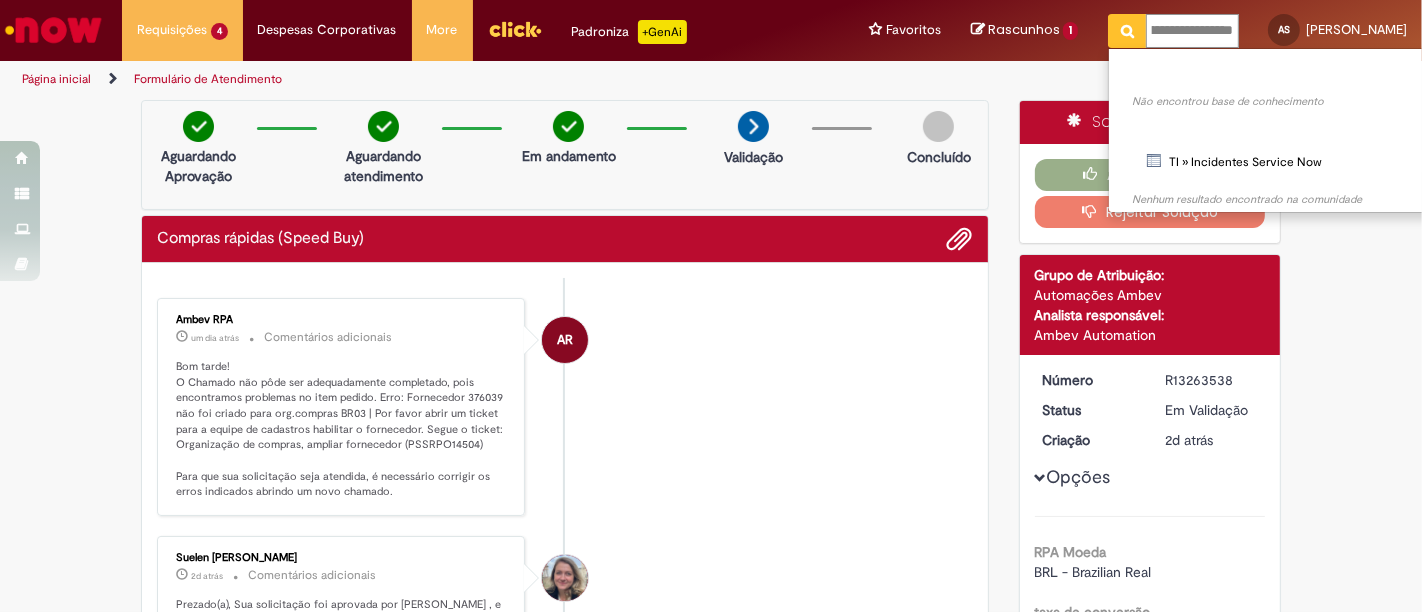 type on "**********" 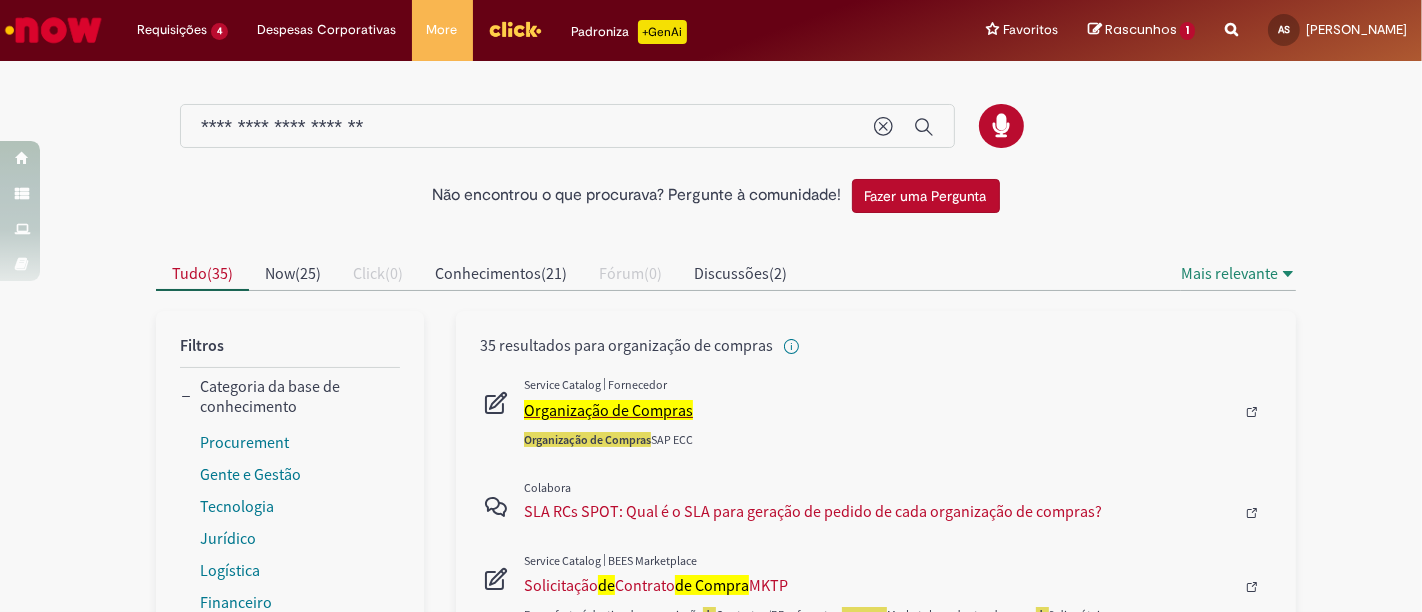 click on "Organização de Compras" at bounding box center [608, 410] 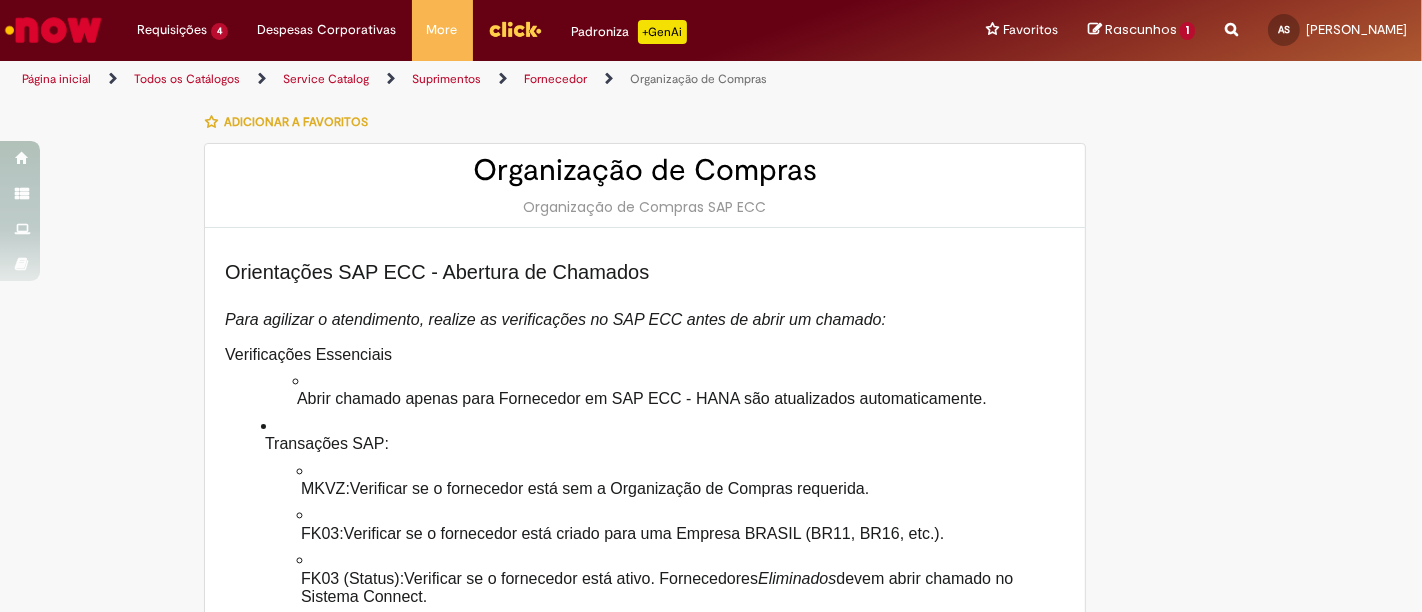type on "********" 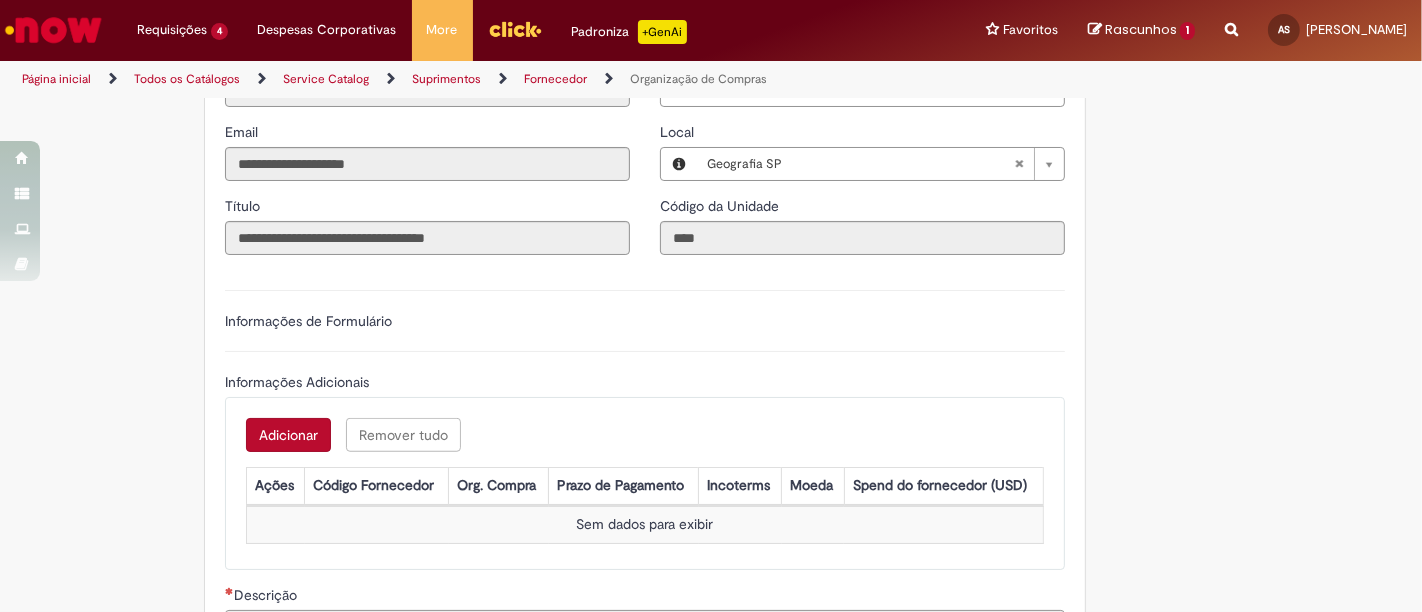 scroll, scrollTop: 1102, scrollLeft: 0, axis: vertical 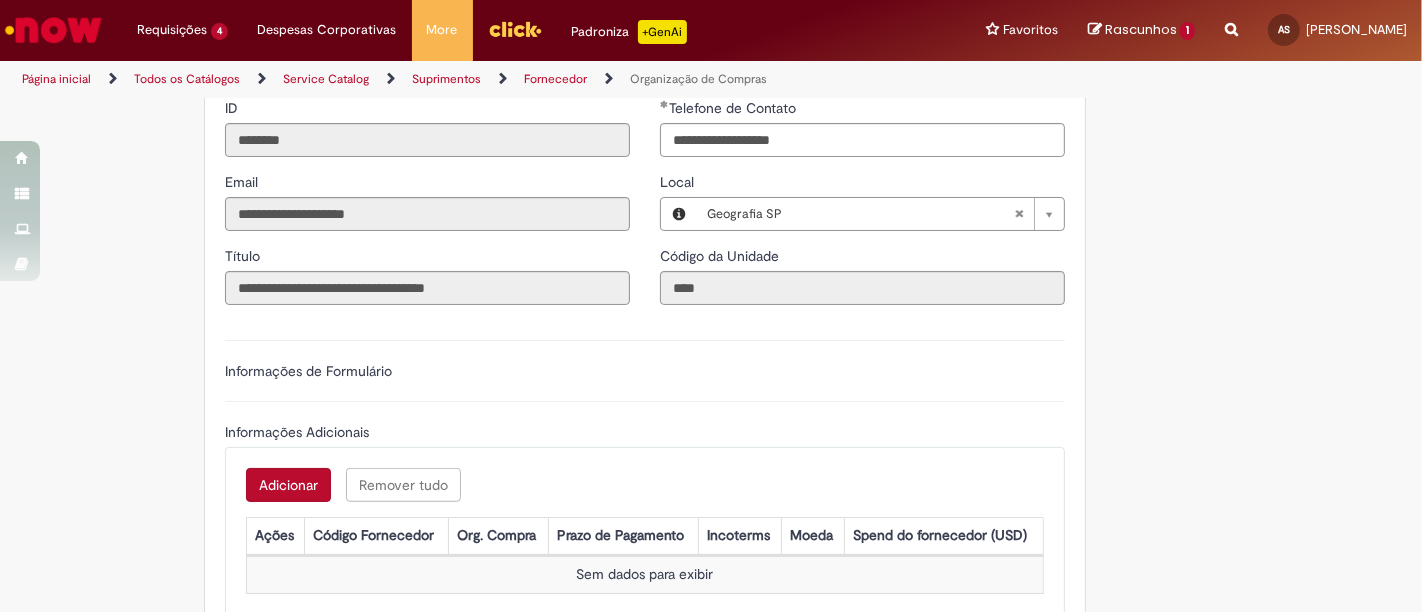 click on "Adicionar" at bounding box center [288, 485] 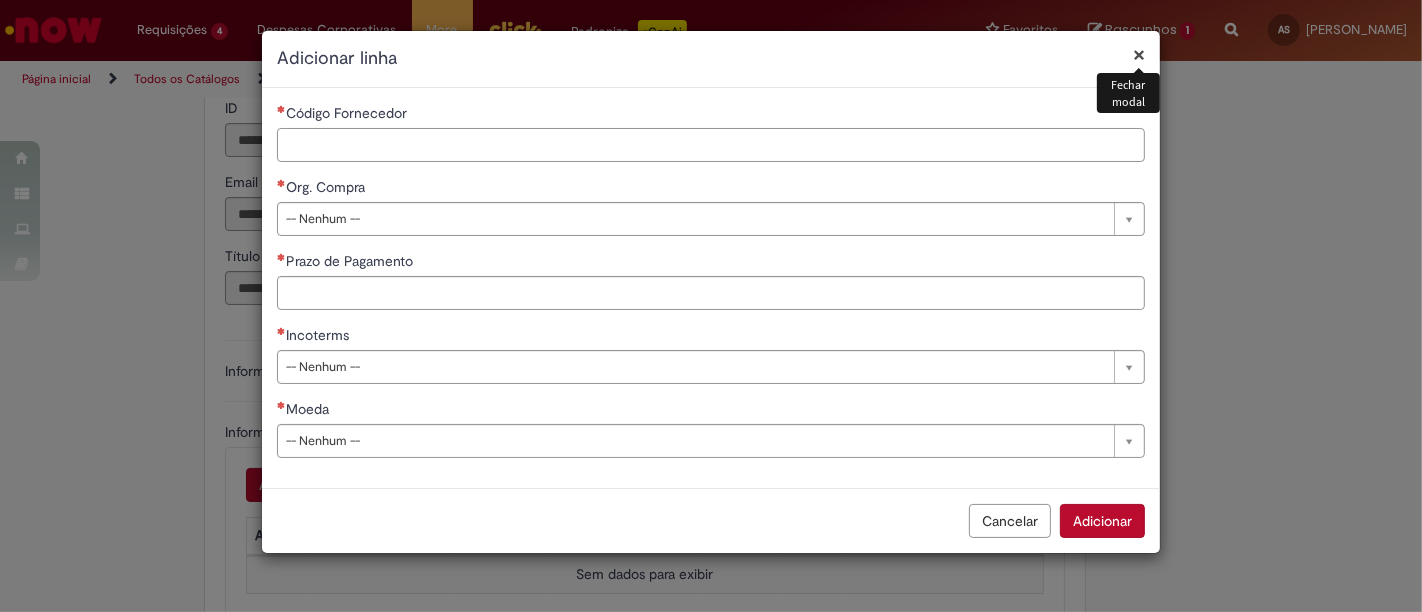 click on "Código Fornecedor" at bounding box center [711, 145] 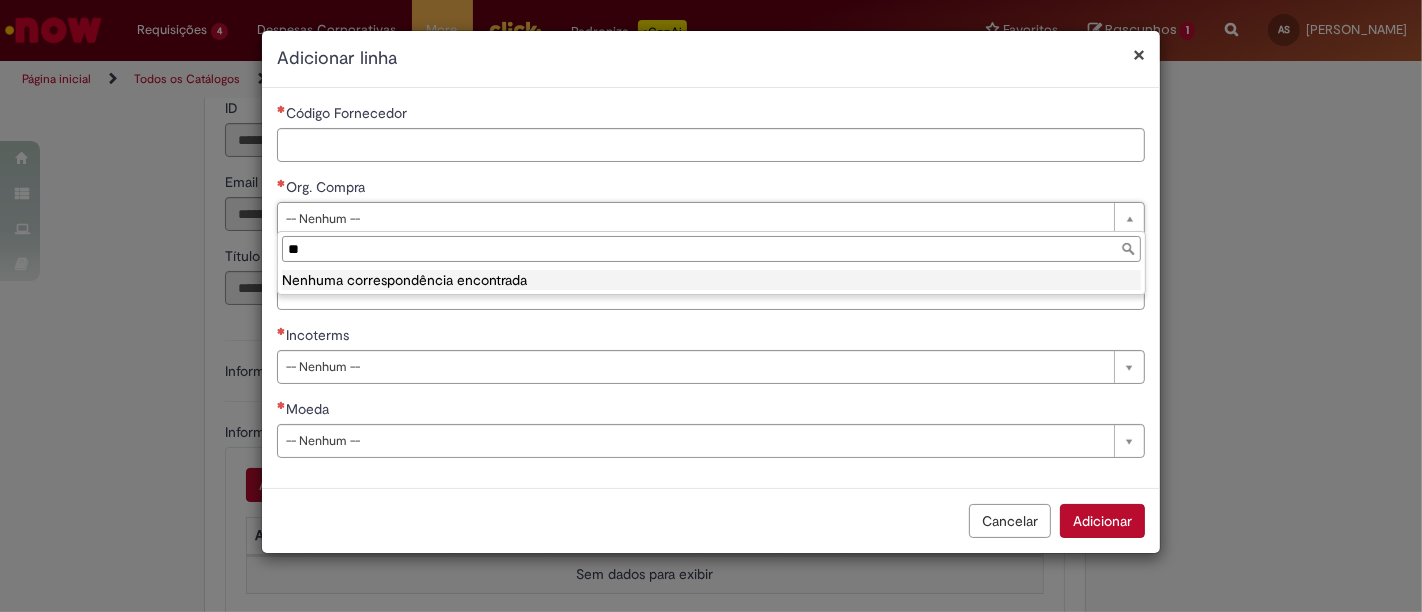 type on "*" 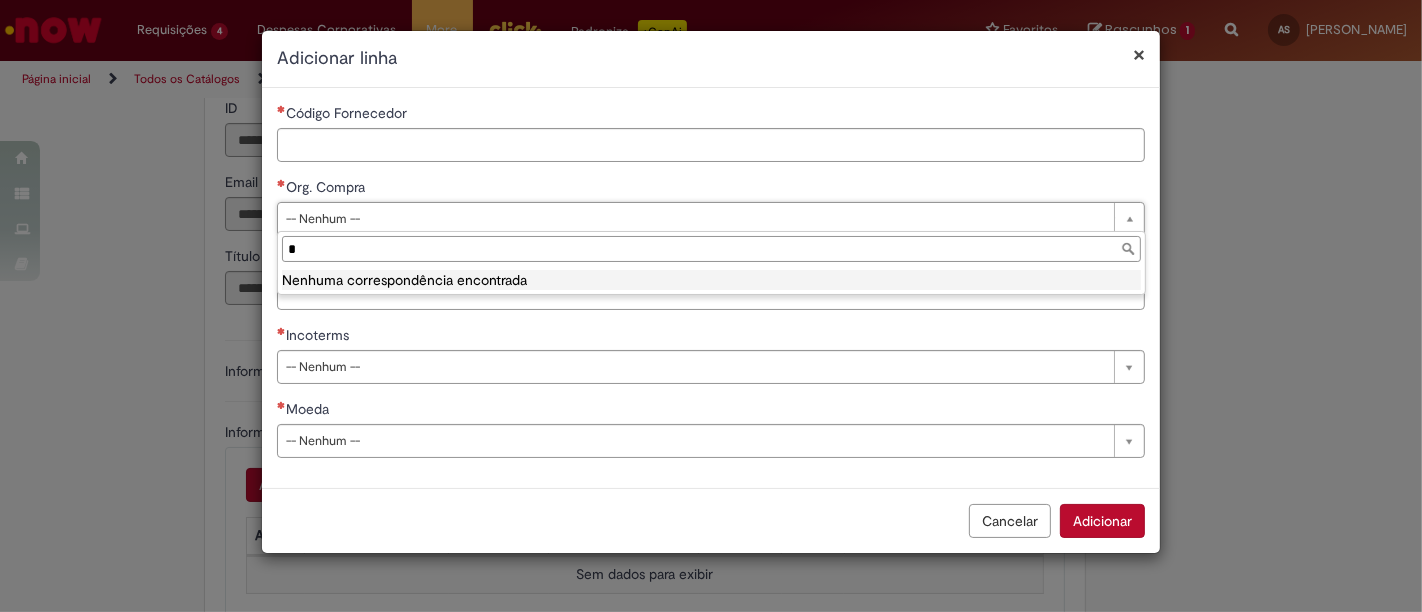 type 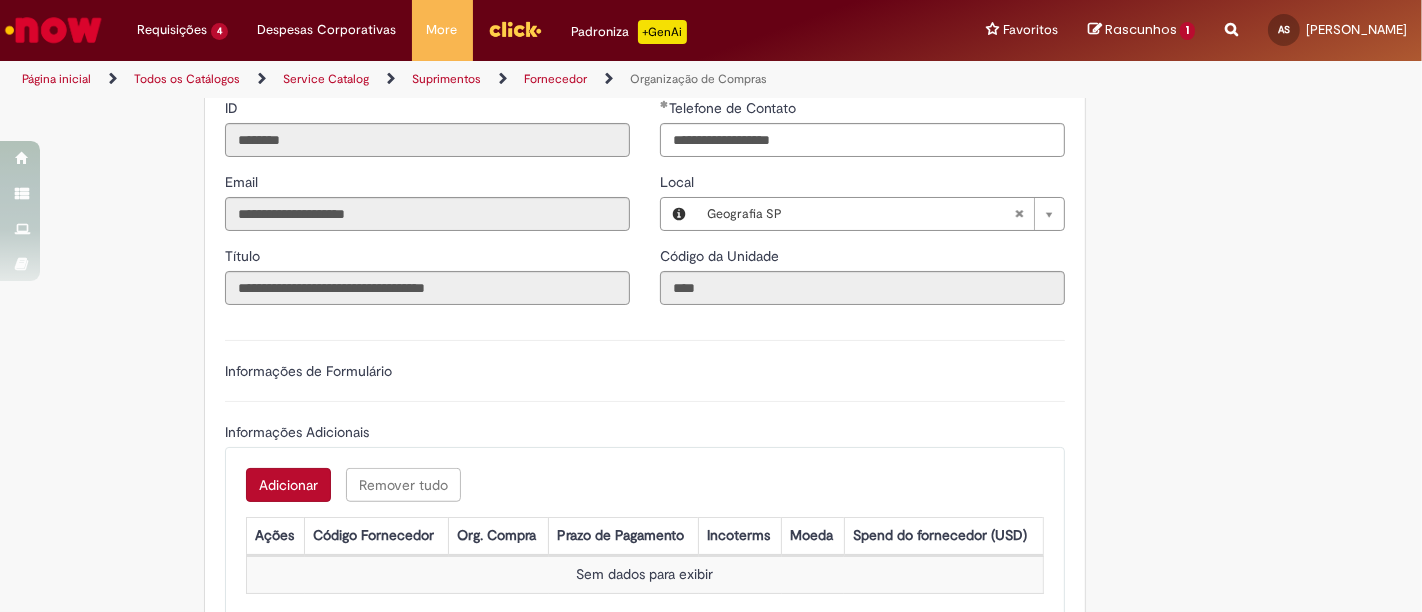 click on "Adicionar" at bounding box center [288, 485] 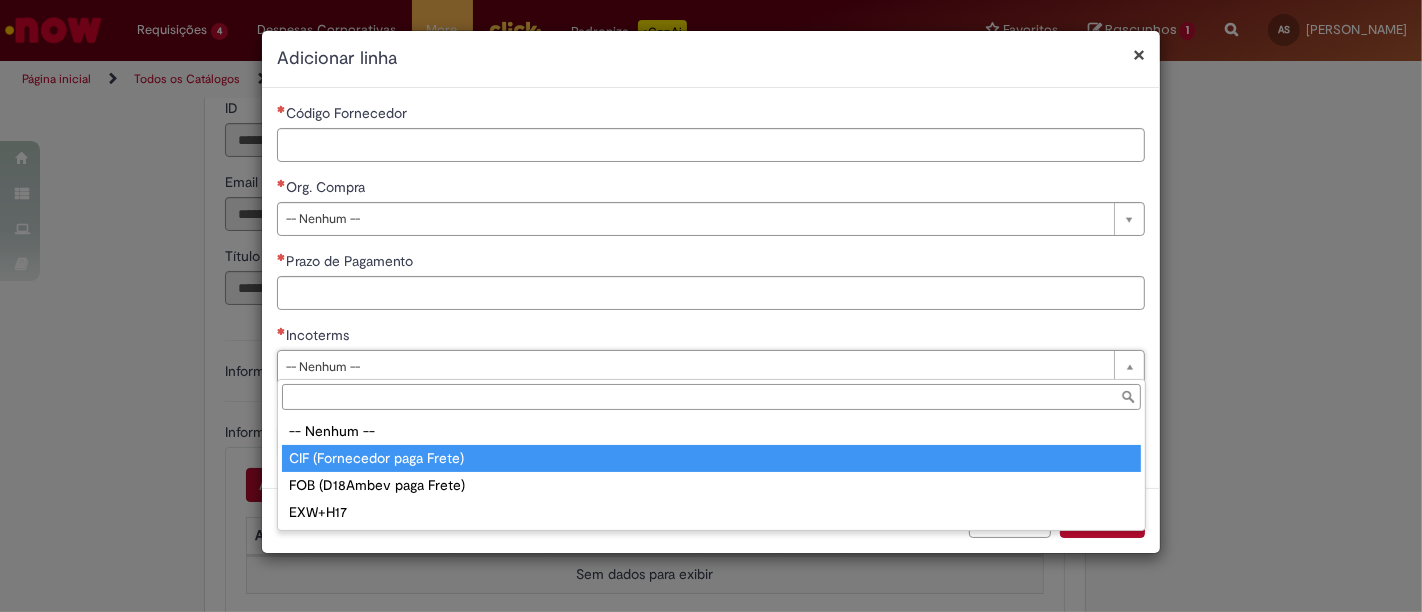 type on "**********" 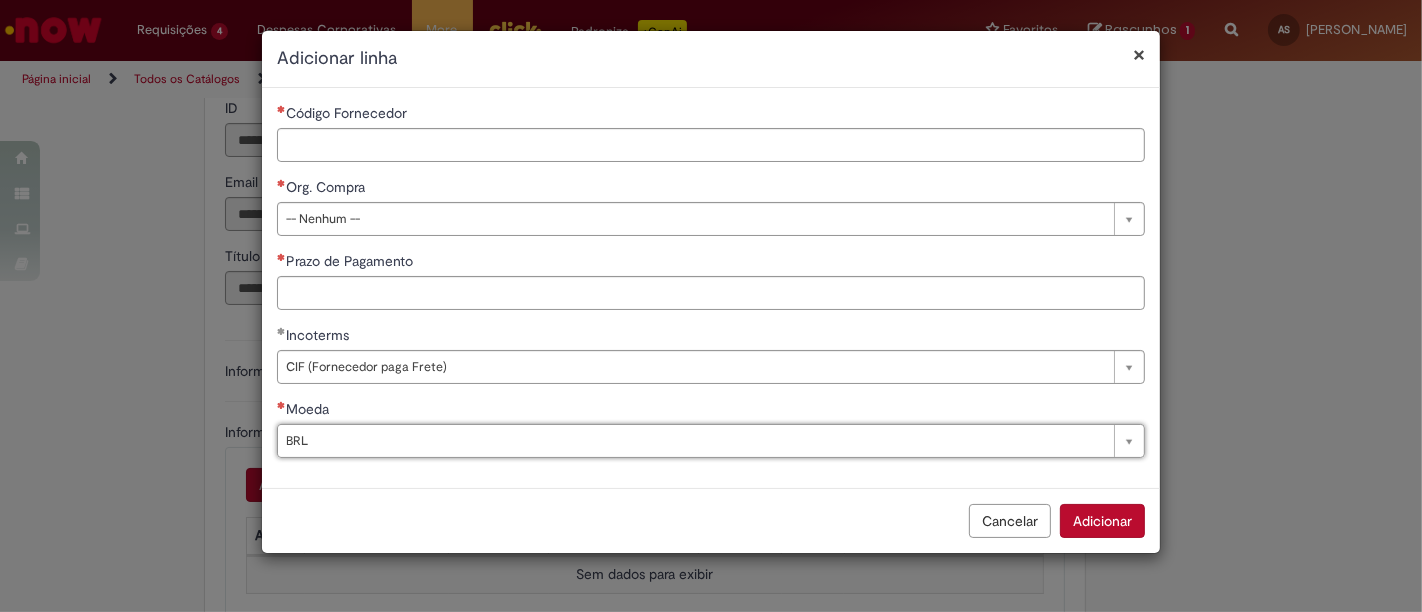 type on "***" 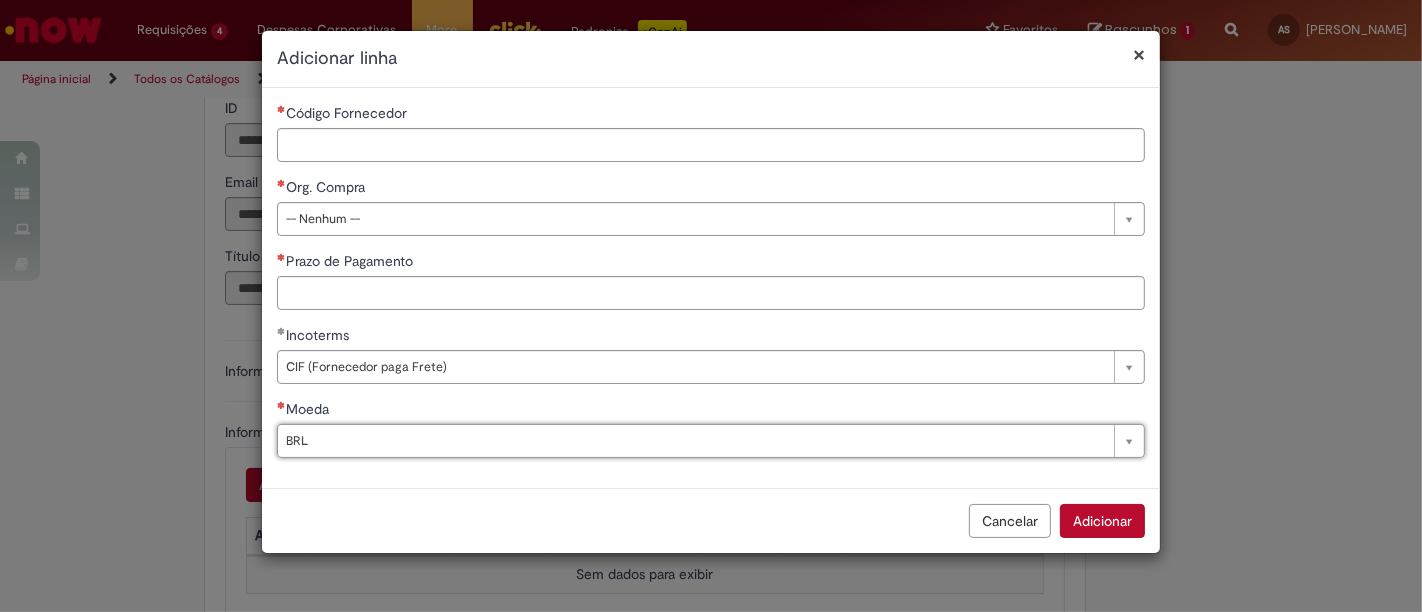 select on "***" 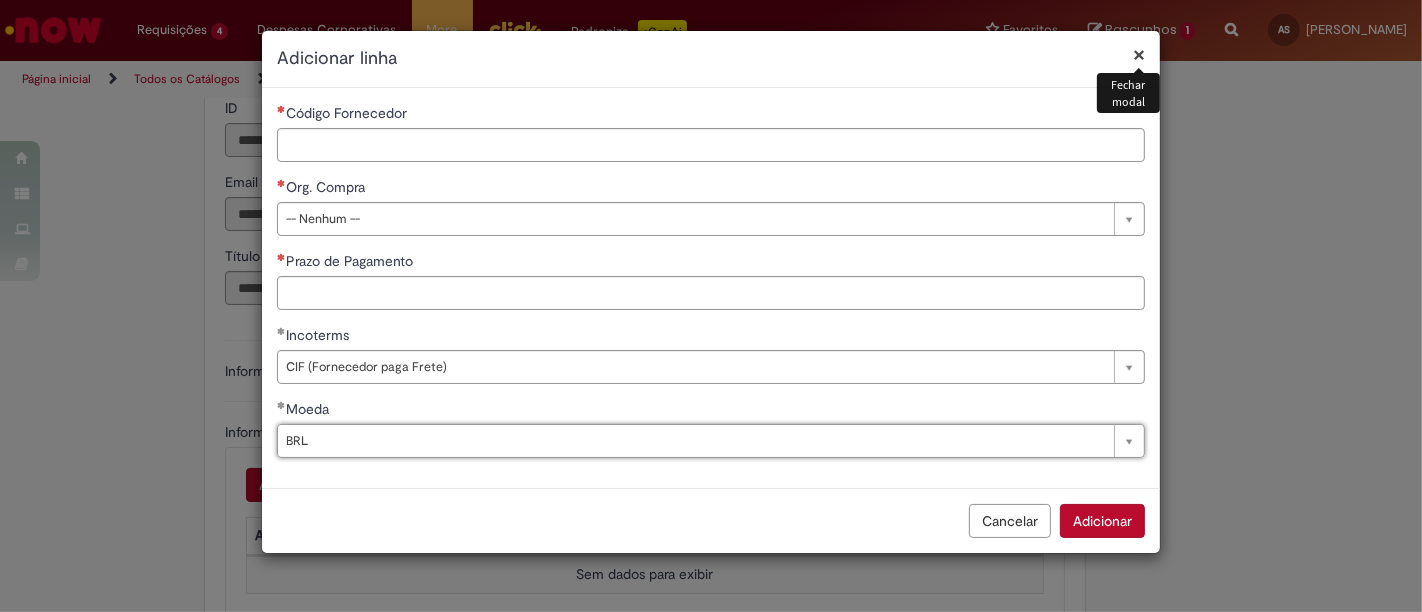 click on "×" at bounding box center [1139, 54] 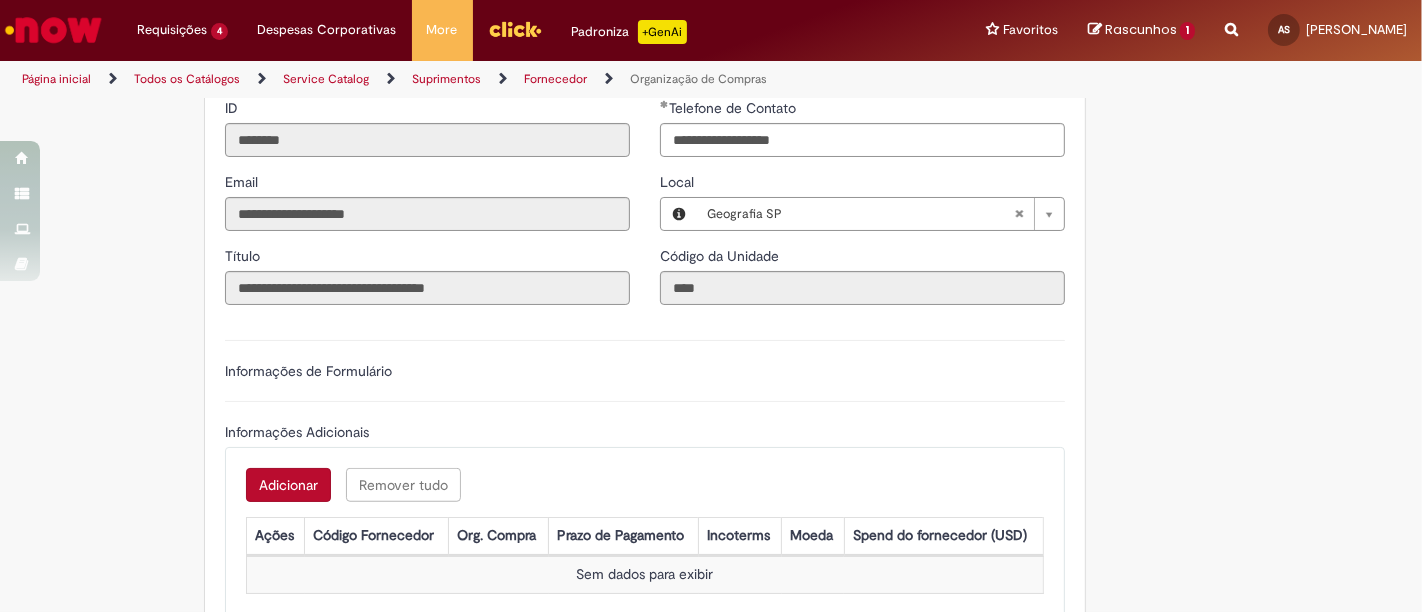 click on "**********" at bounding box center [1231, 30] 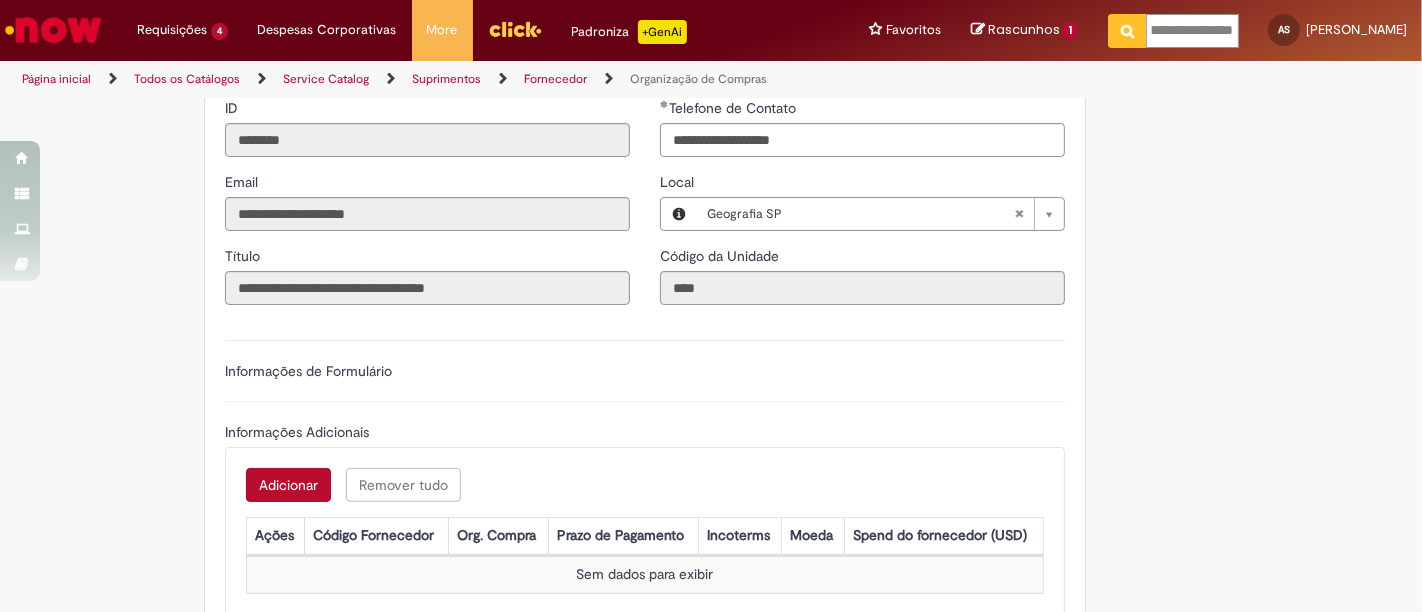 click on "**********" at bounding box center (1192, 31) 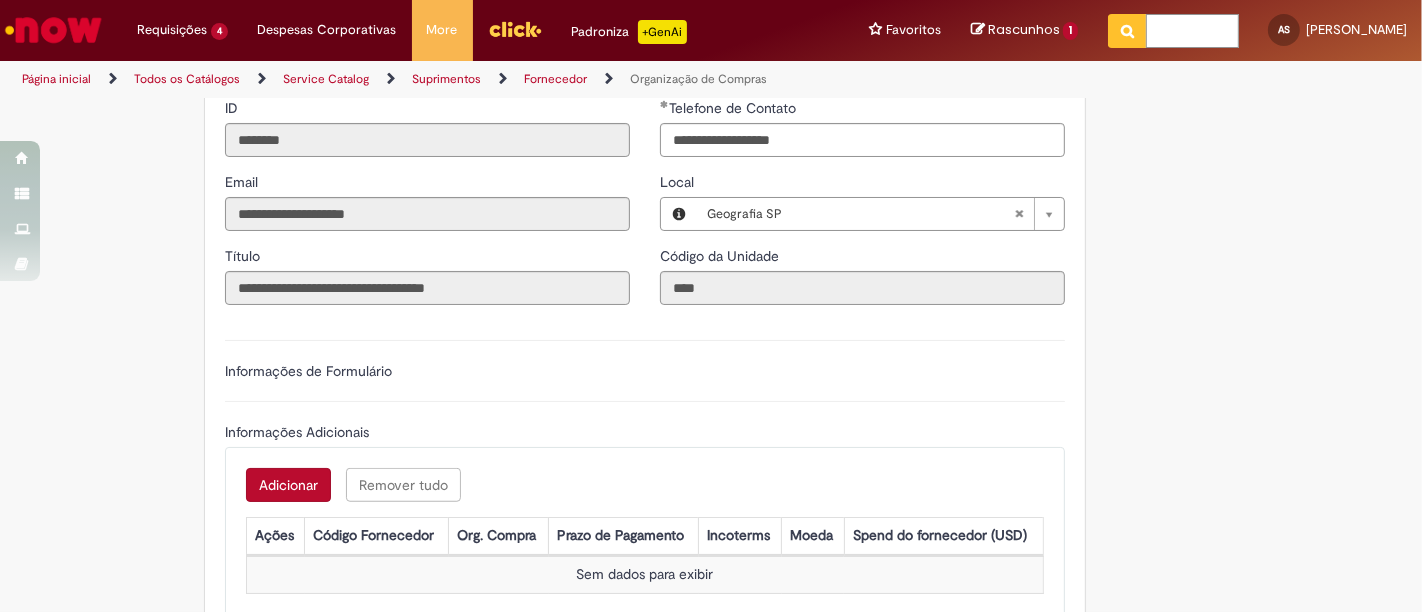 paste on "**********" 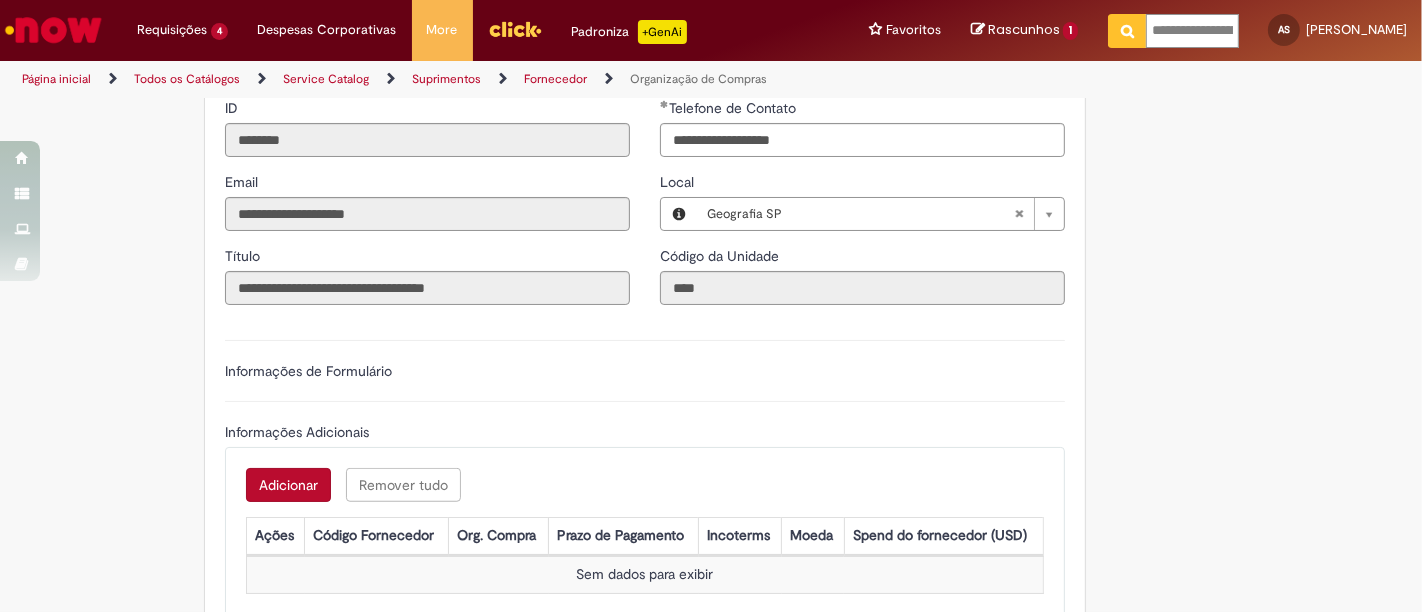 scroll, scrollTop: 0, scrollLeft: 400, axis: horizontal 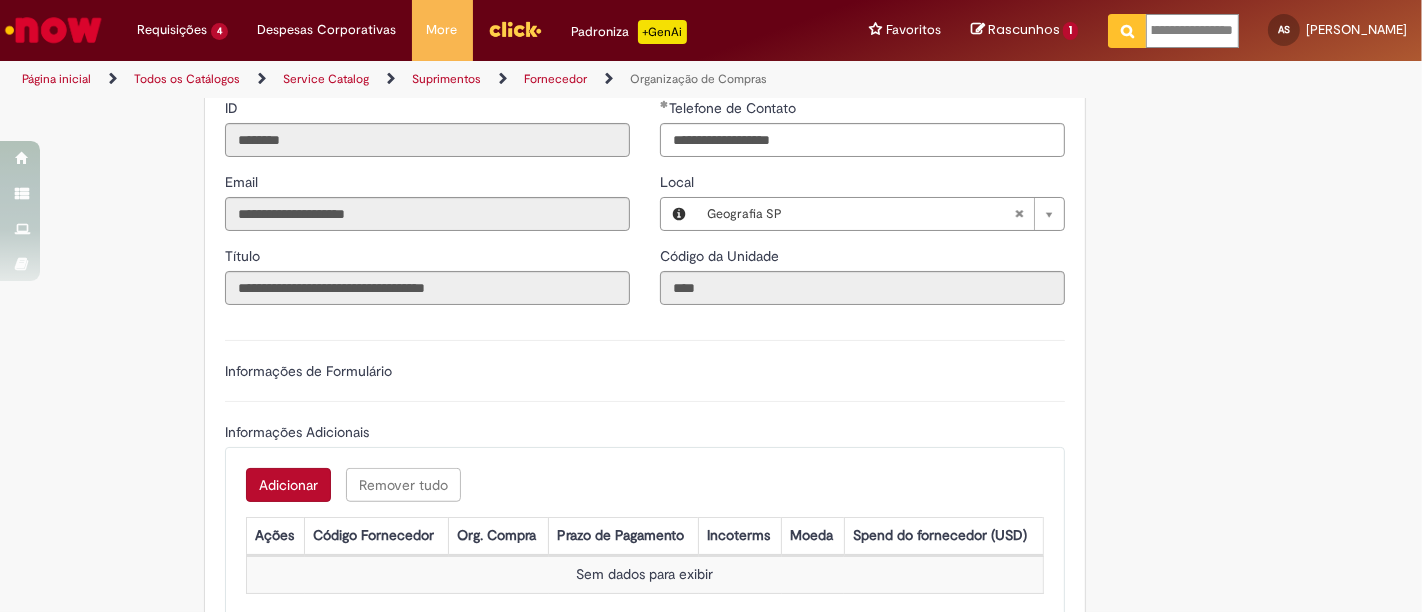 click at bounding box center [1127, 31] 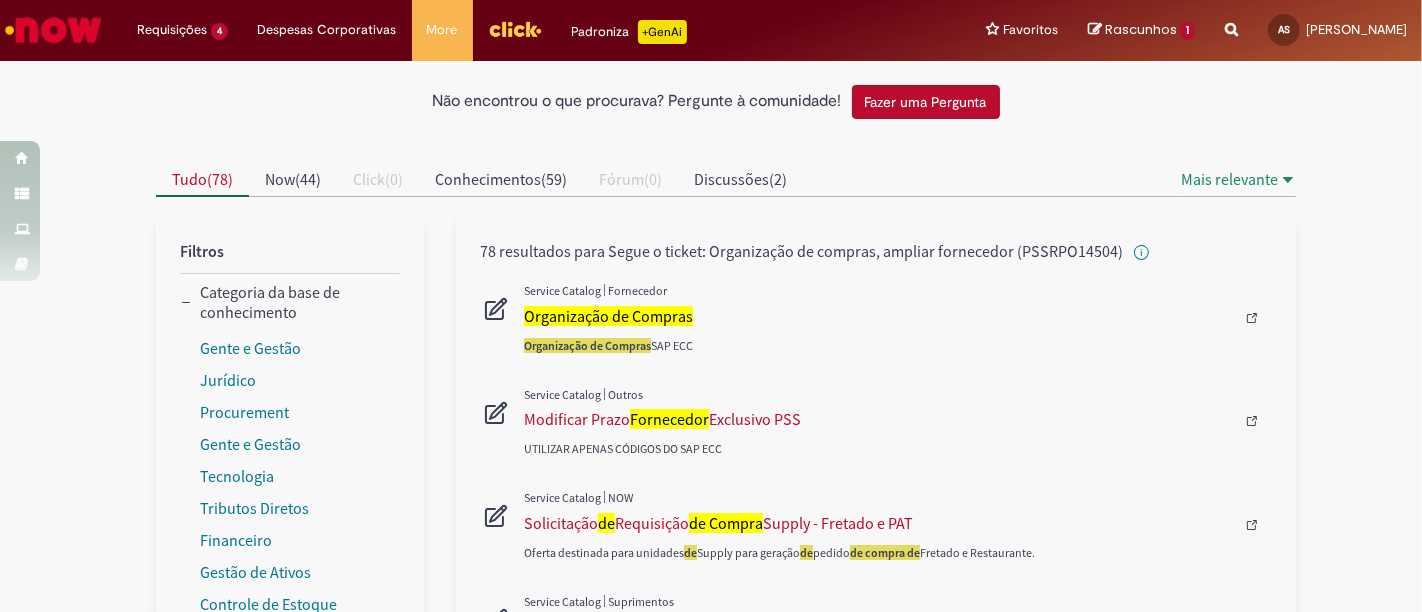 scroll, scrollTop: 111, scrollLeft: 0, axis: vertical 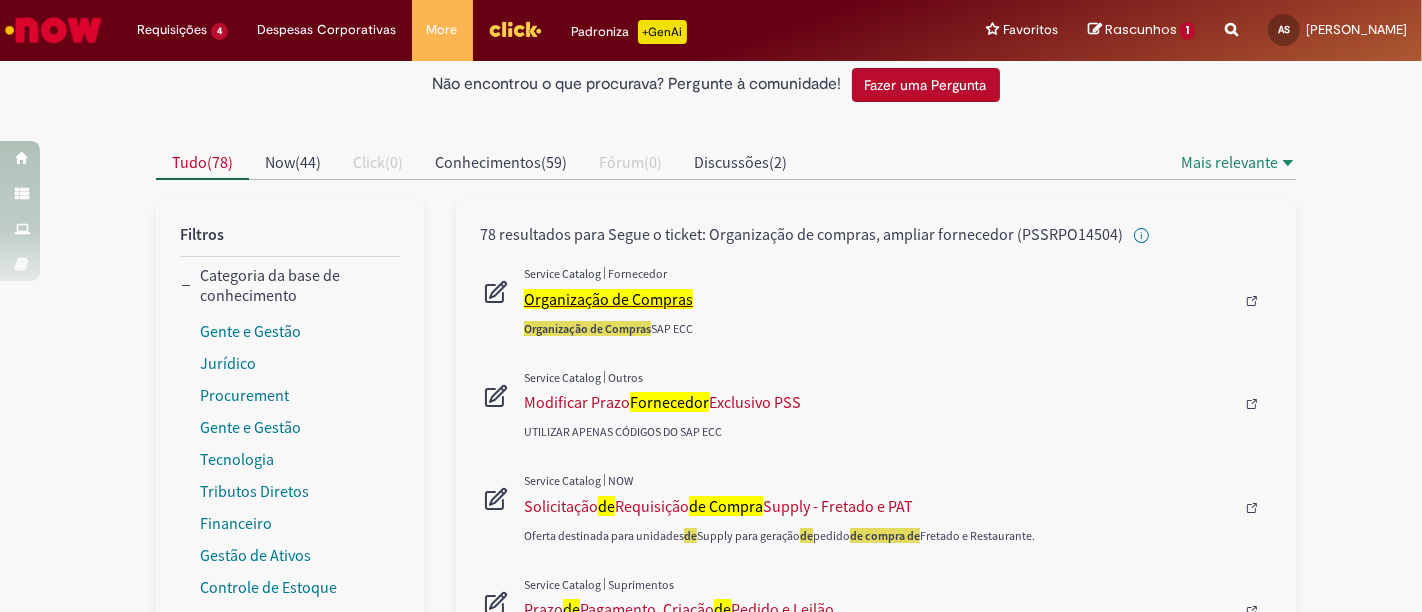 click on "Organização de Compras" at bounding box center (608, 299) 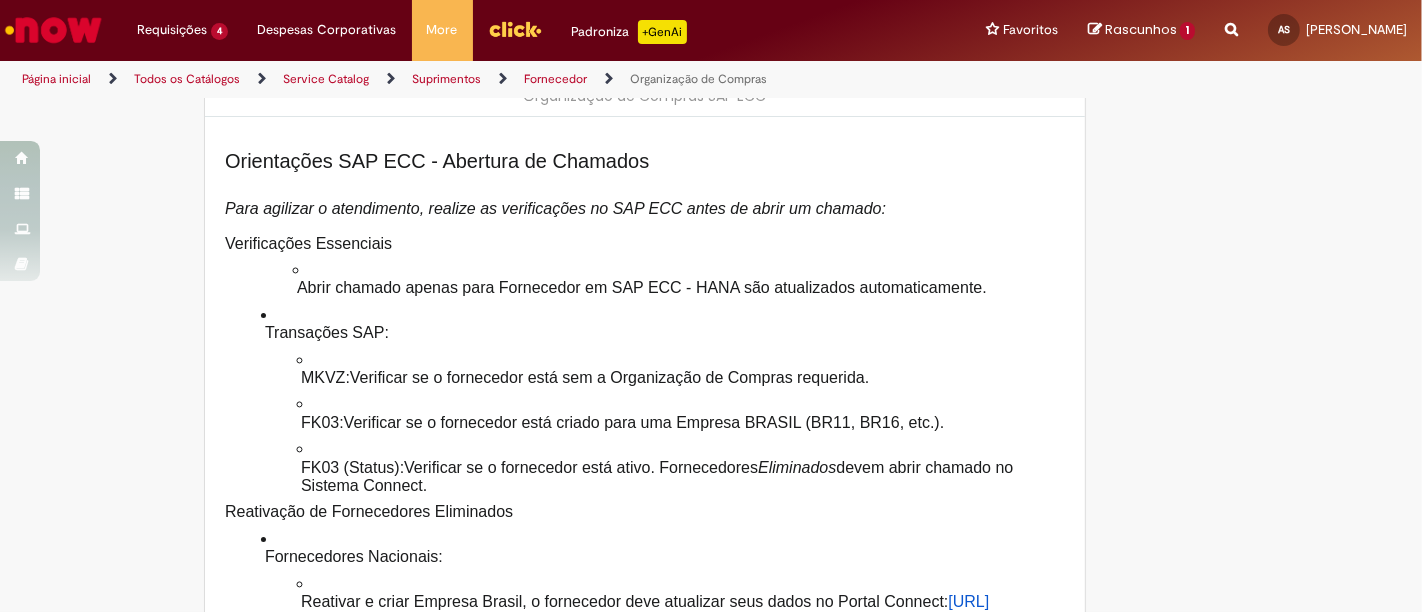 type on "********" 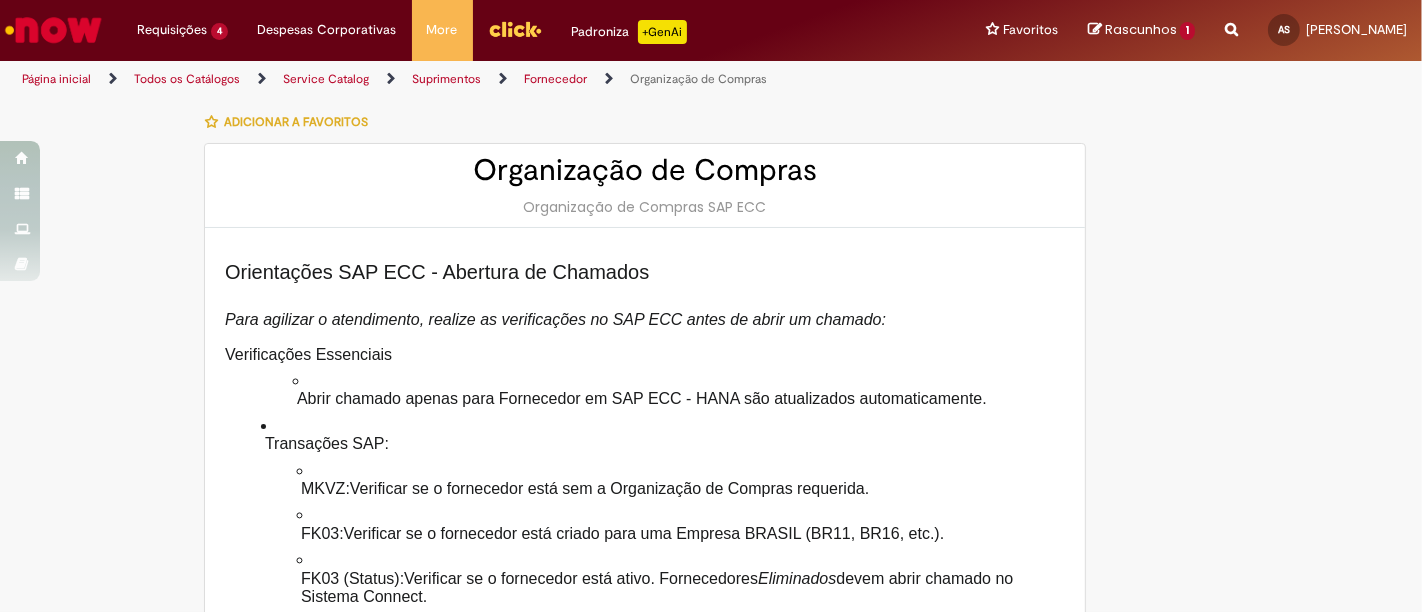 type on "**********" 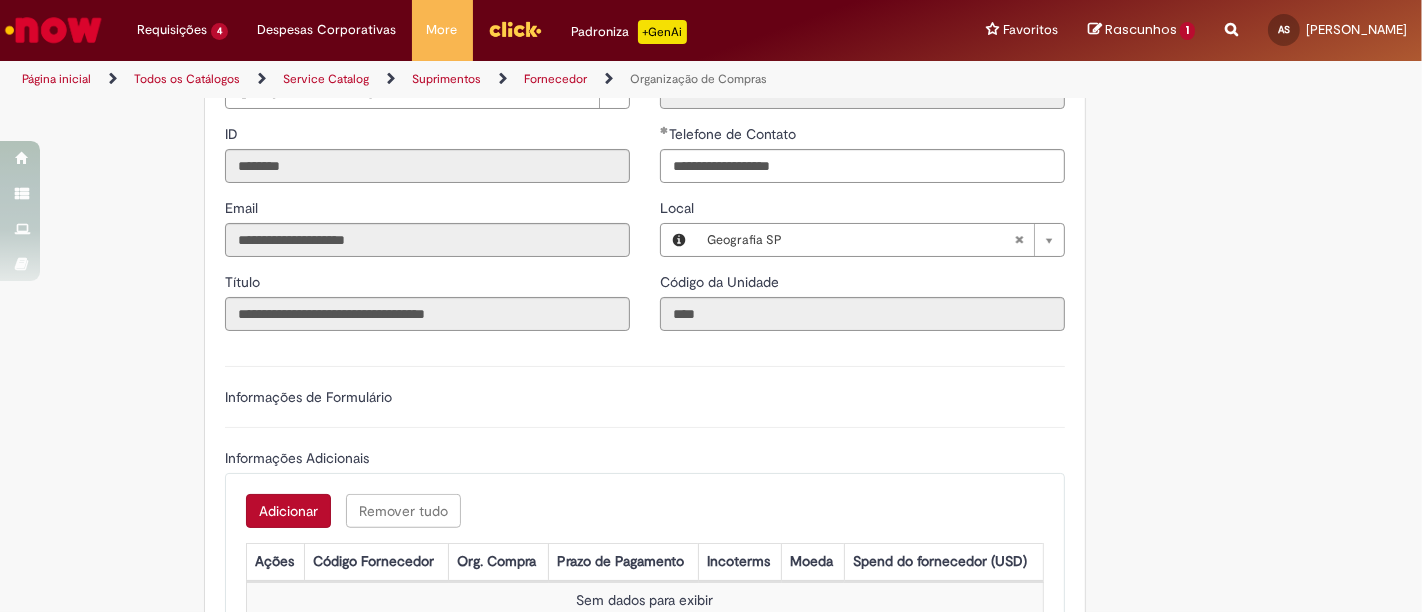 scroll, scrollTop: 1111, scrollLeft: 0, axis: vertical 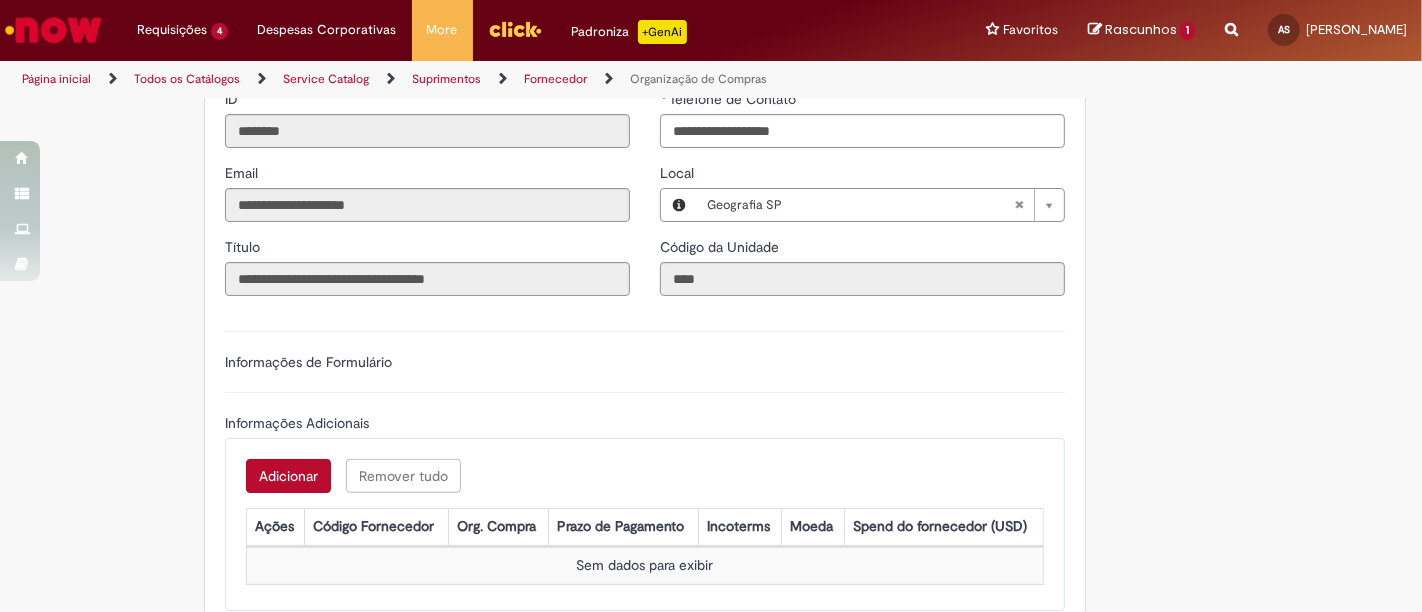 click on "Adicionar" at bounding box center [288, 476] 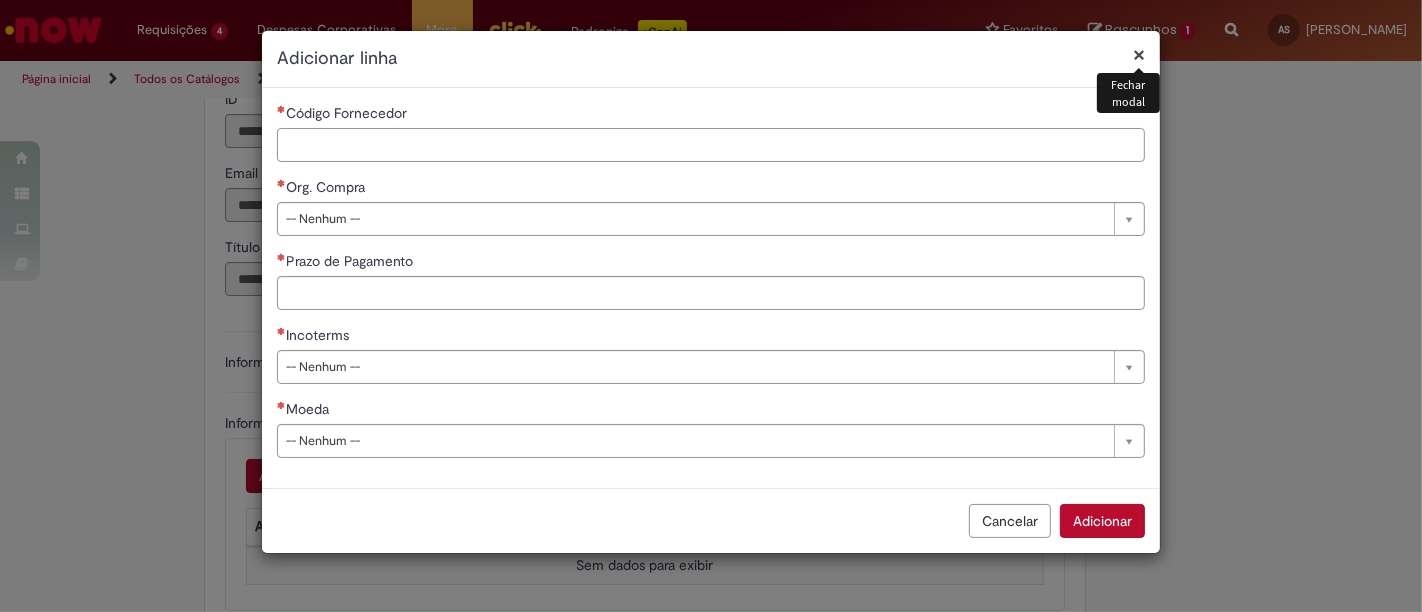 click on "Código Fornecedor" at bounding box center [711, 145] 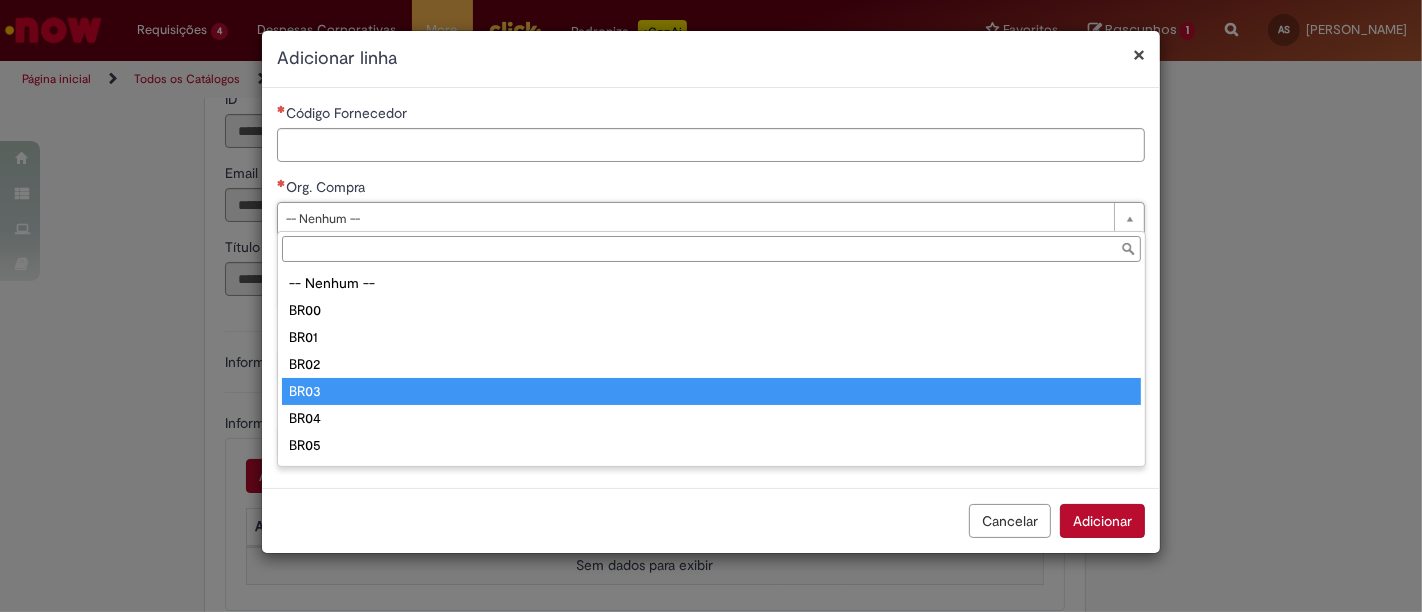 type on "****" 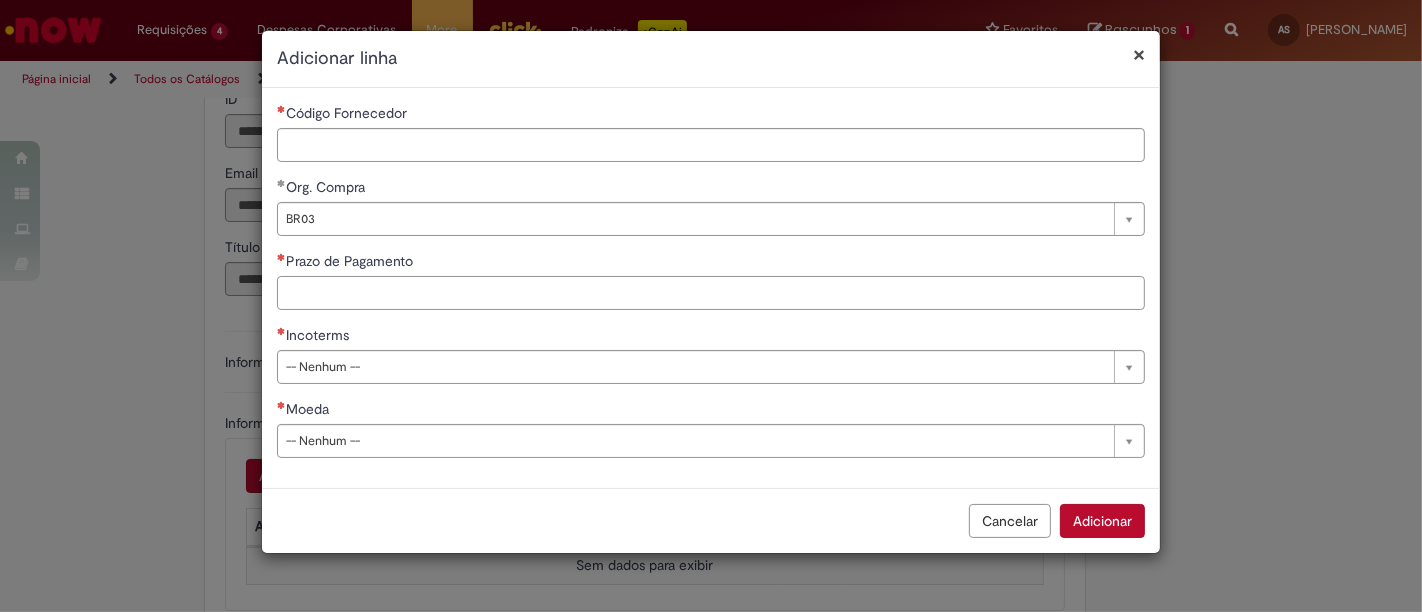 click on "Prazo de Pagamento" at bounding box center (711, 293) 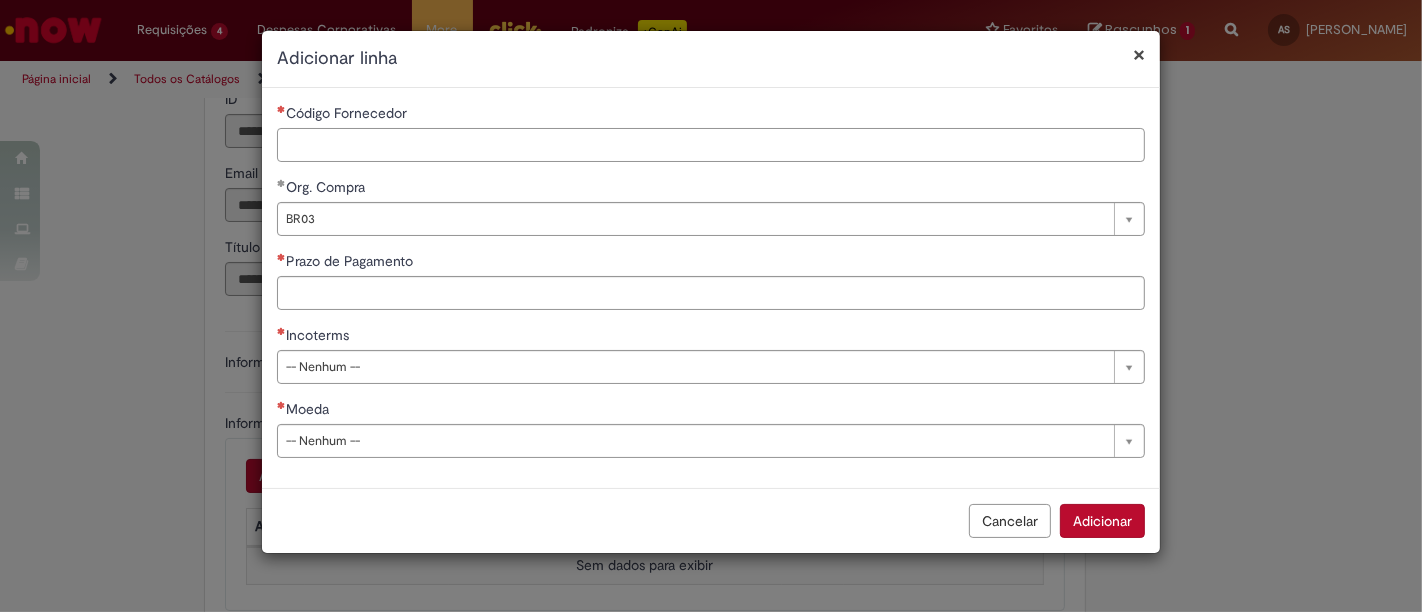 click on "Código Fornecedor" at bounding box center [711, 145] 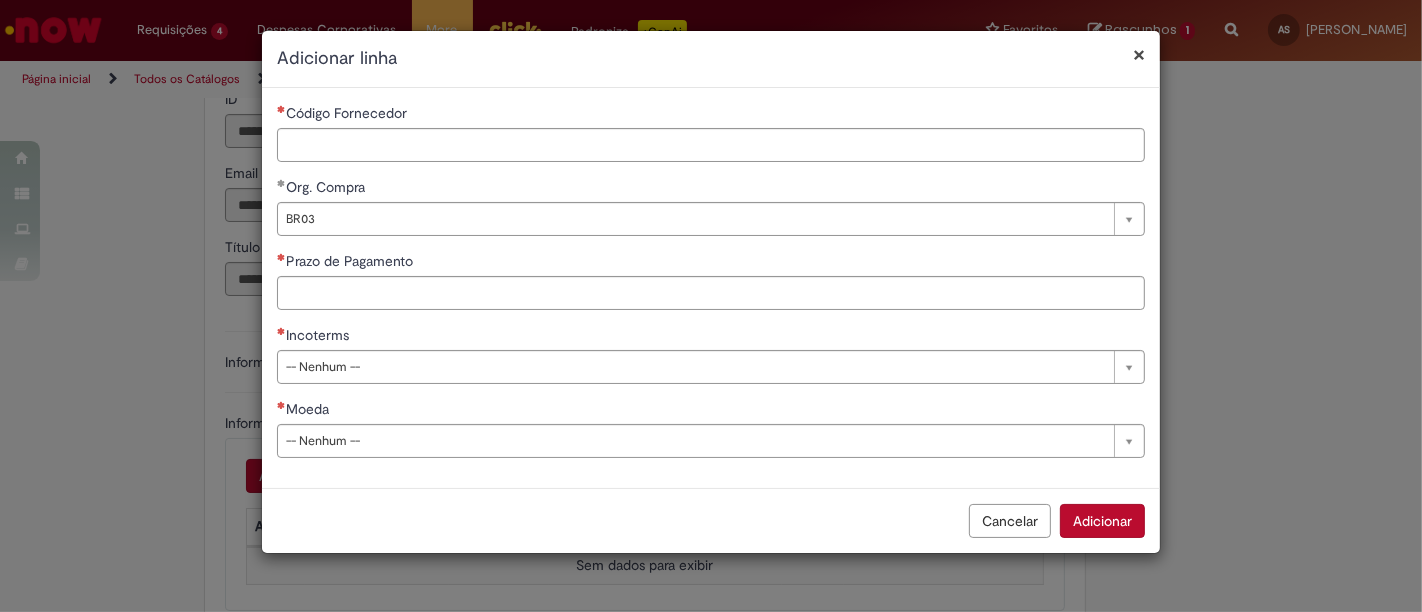 click on "Adicionar" at bounding box center (1102, 521) 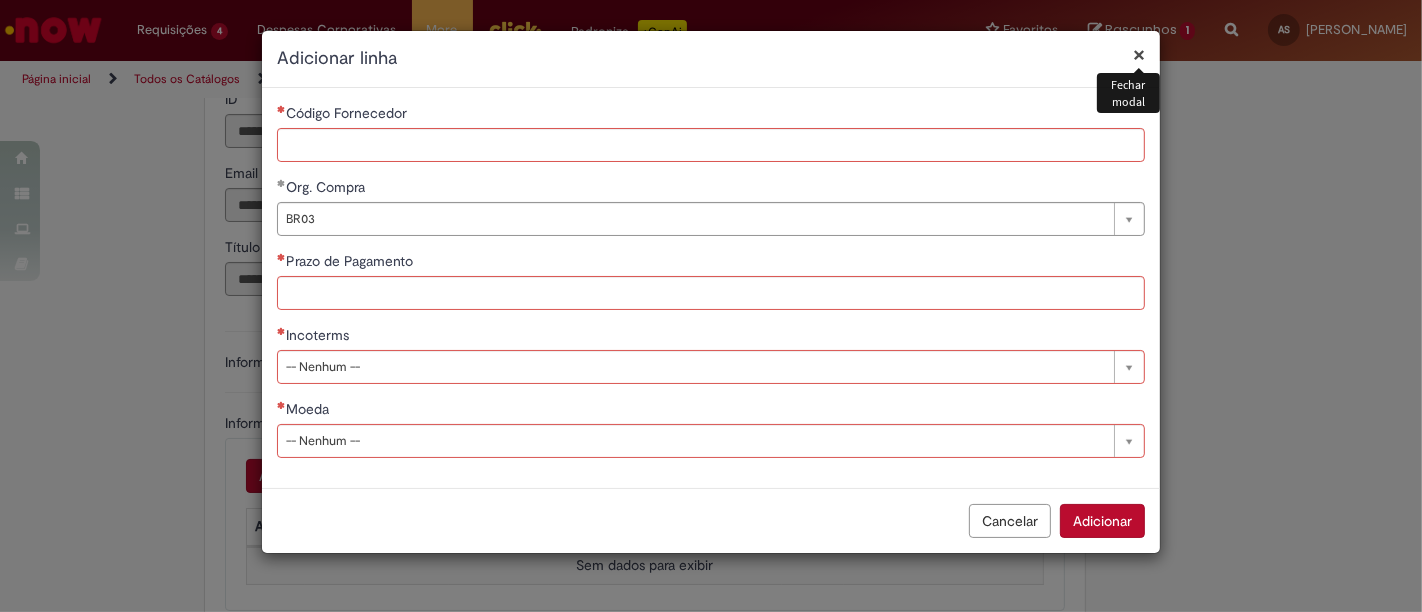 click on "Adicionar linha" at bounding box center [711, 59] 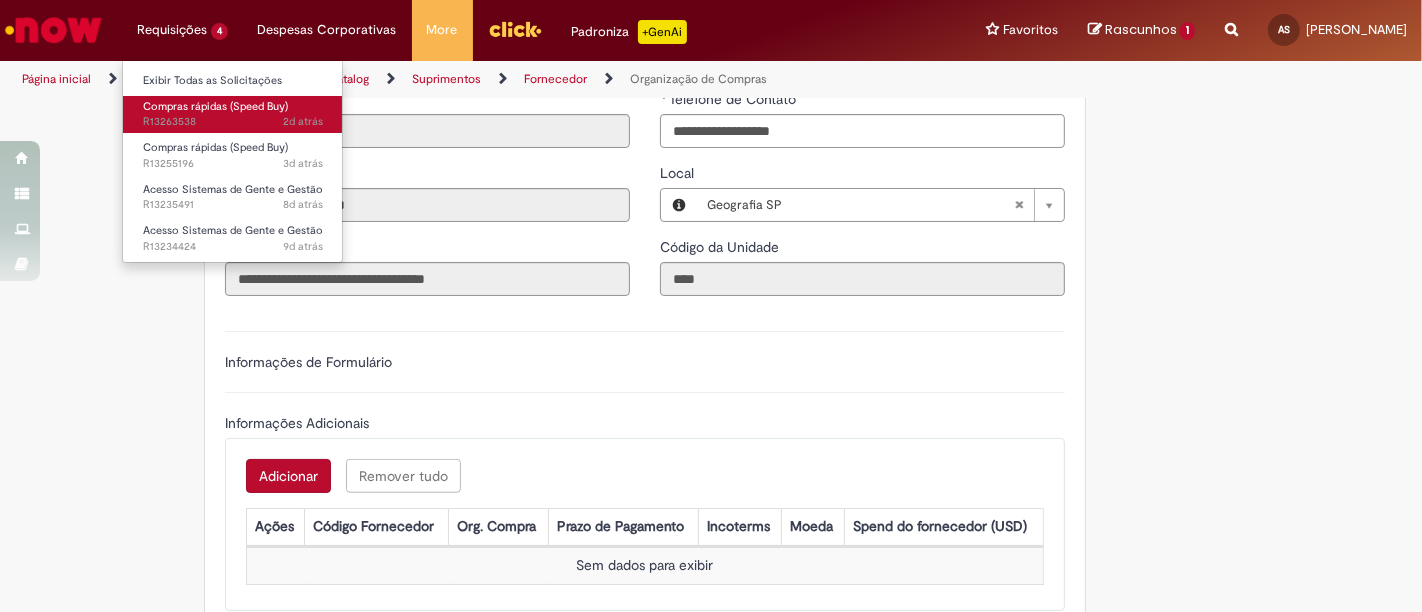 click on "2d atrás 2 dias atrás  R13263538" at bounding box center [233, 122] 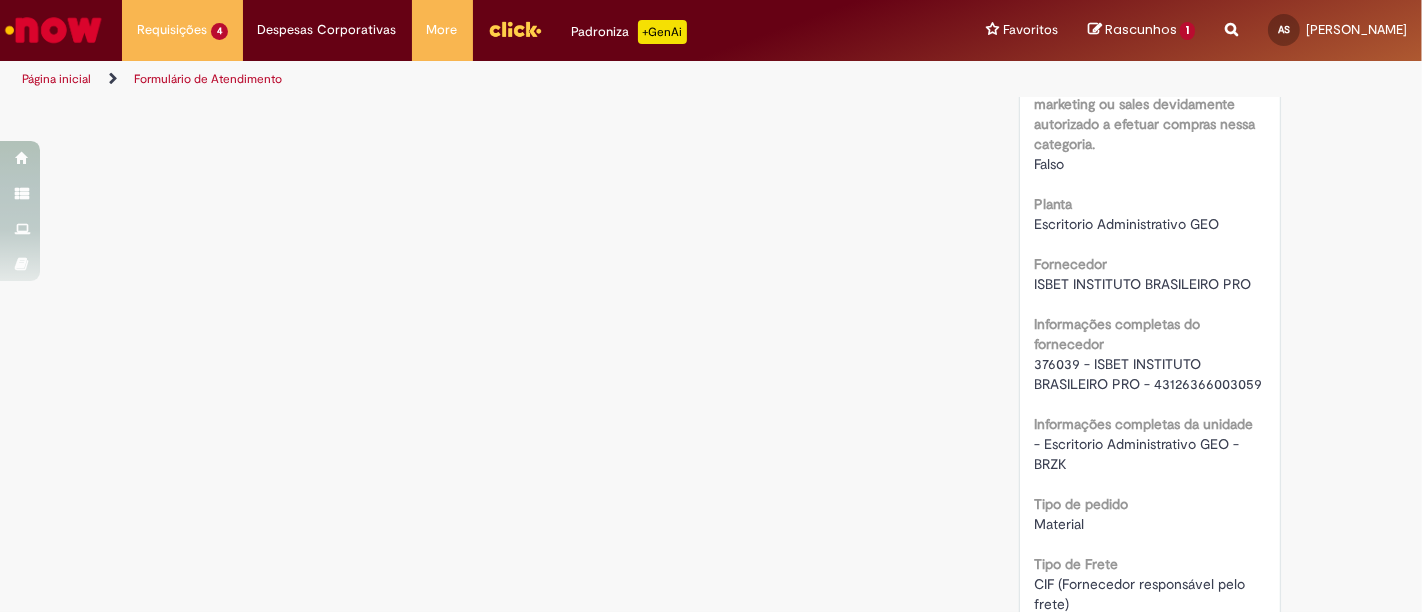scroll, scrollTop: 1559, scrollLeft: 0, axis: vertical 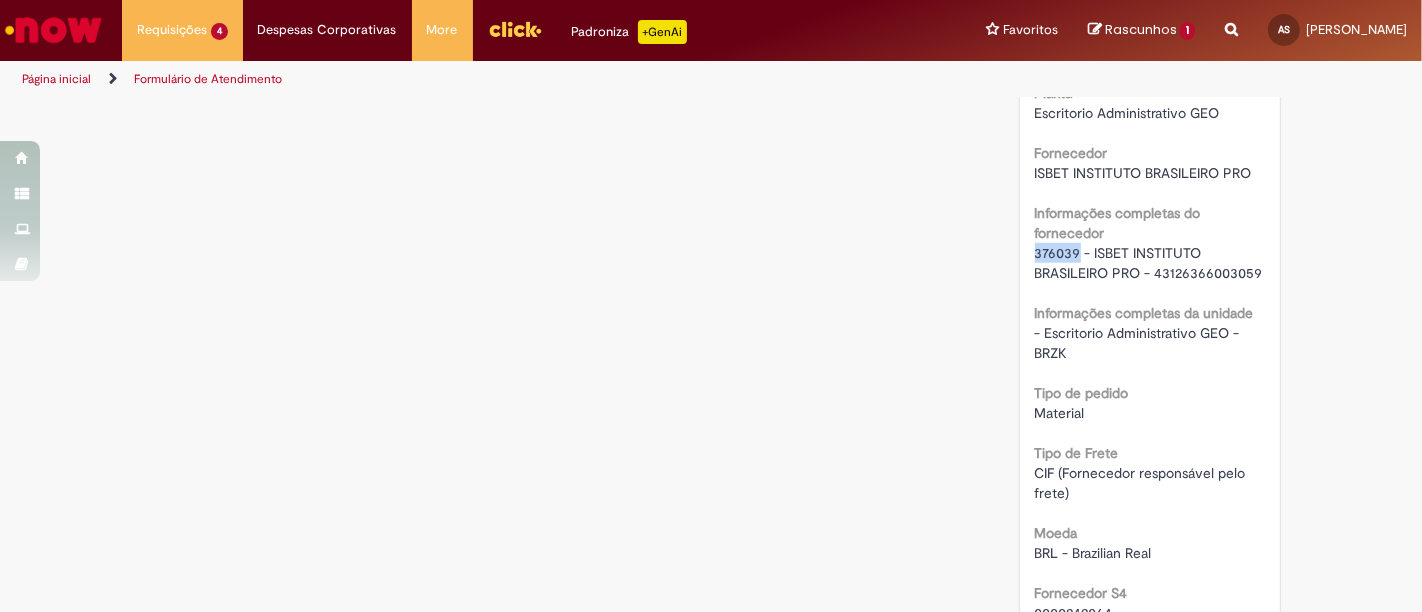 drag, startPoint x: 1067, startPoint y: 256, endPoint x: 1000, endPoint y: 256, distance: 67 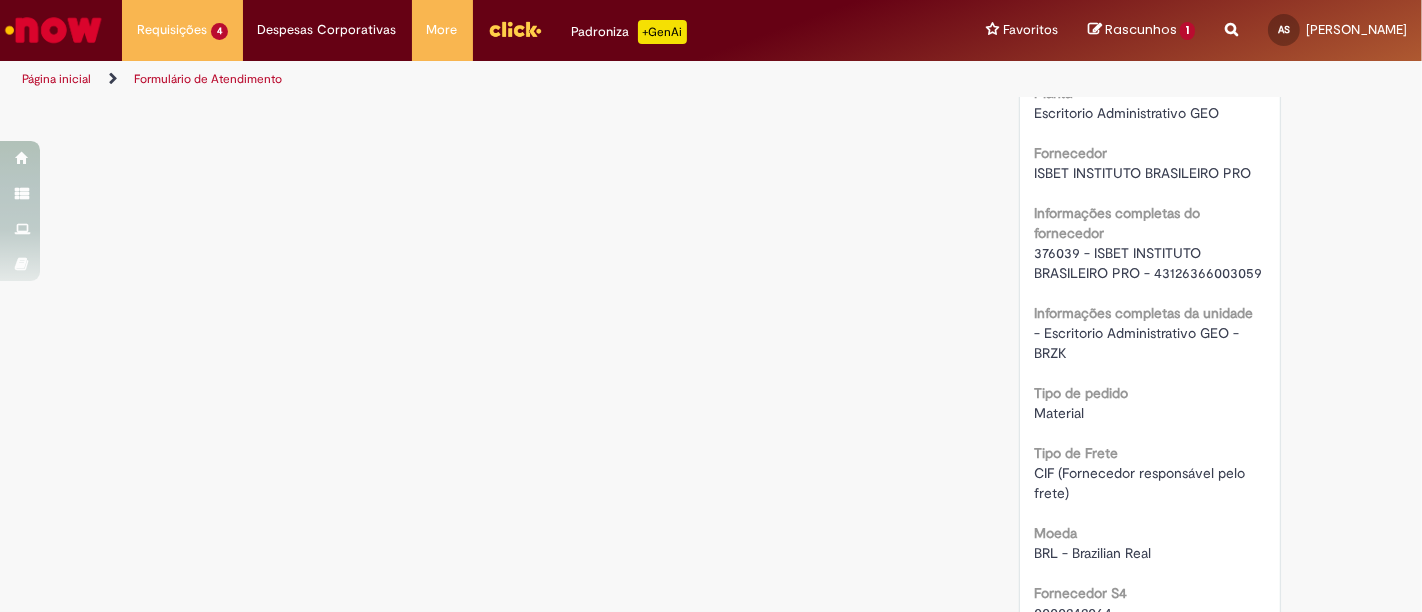 click on "**********" at bounding box center [1231, 30] 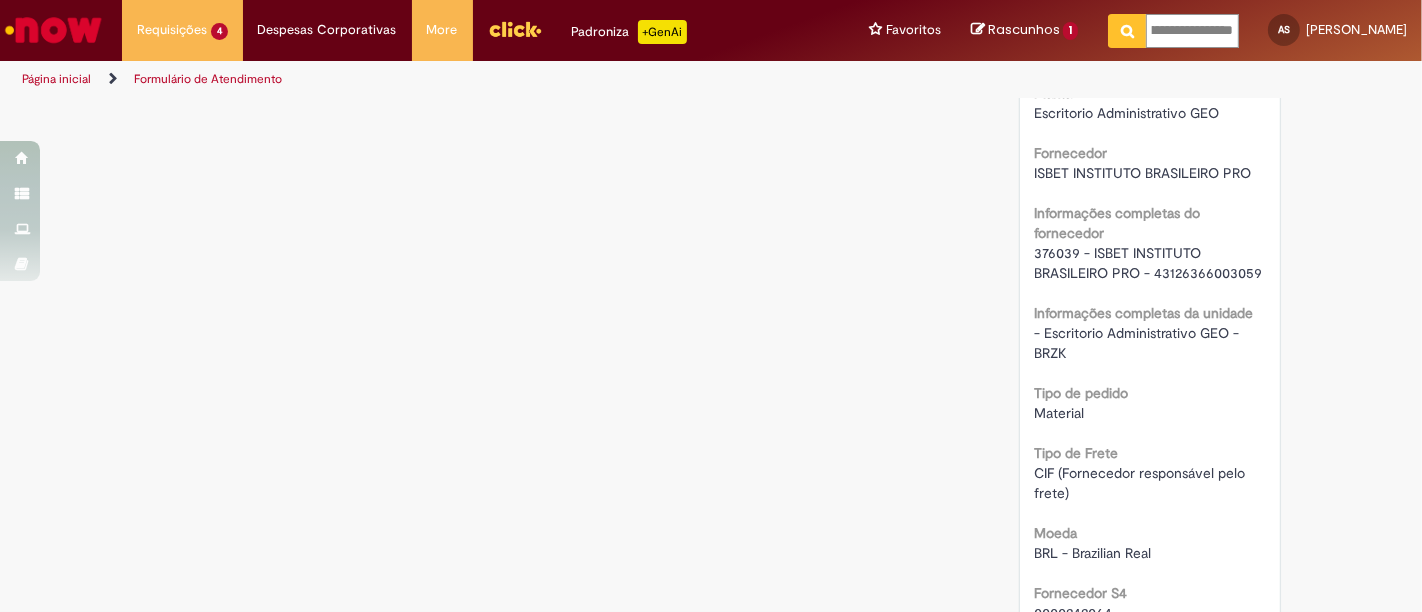 click on "**********" at bounding box center (1192, 31) 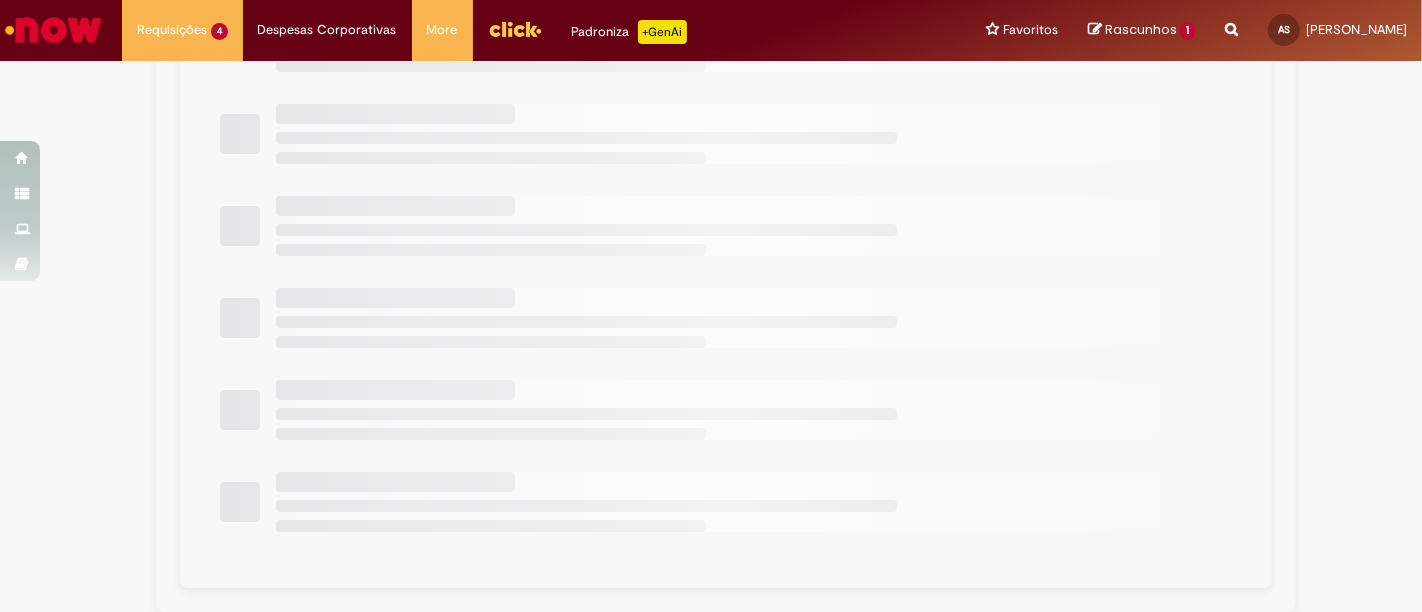 scroll, scrollTop: 0, scrollLeft: 0, axis: both 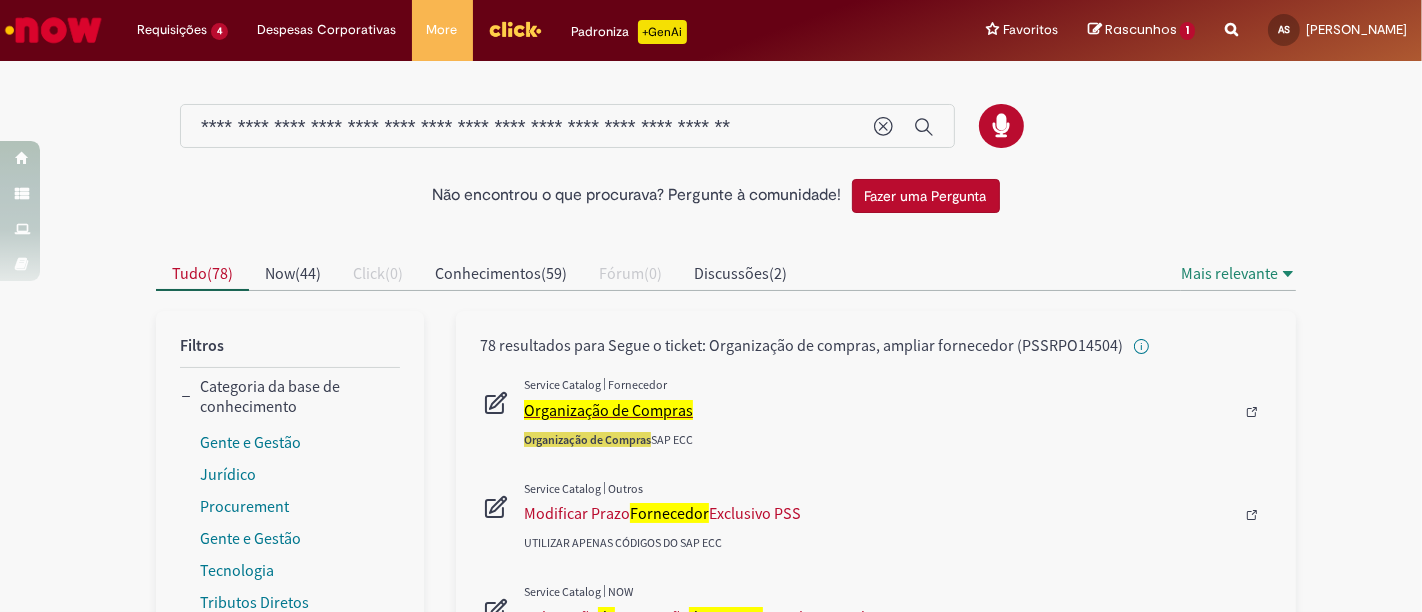 click on "Organização de Compras" at bounding box center [608, 410] 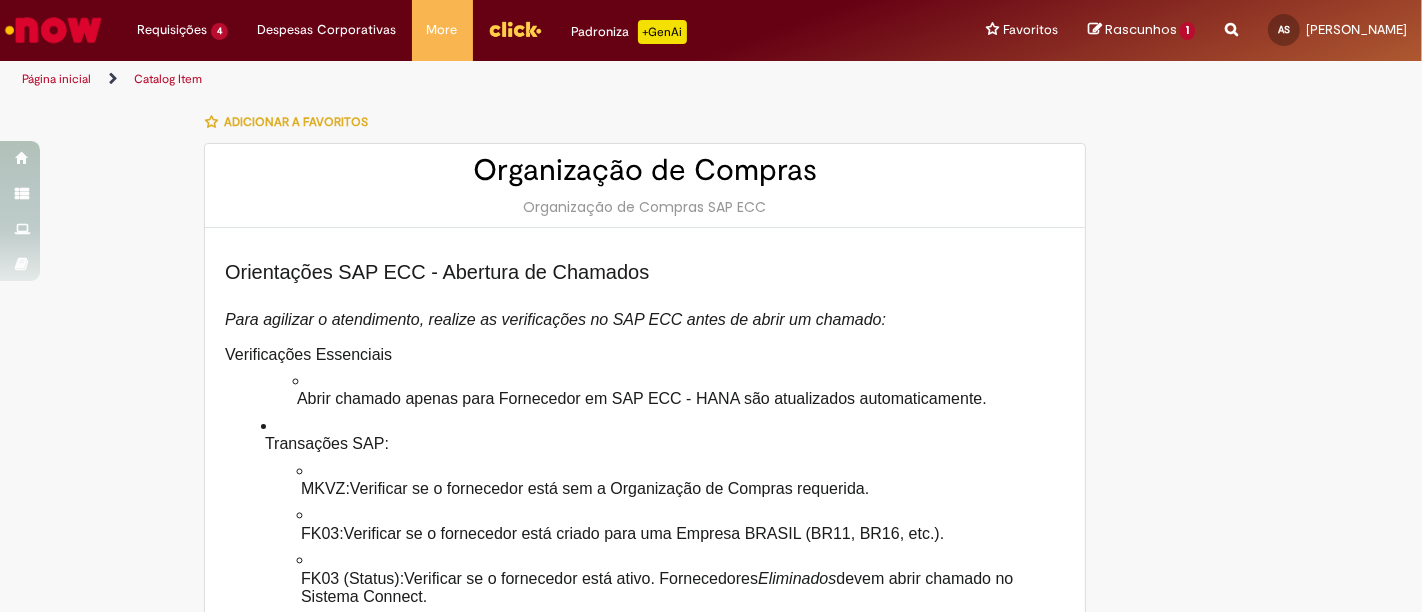 type on "********" 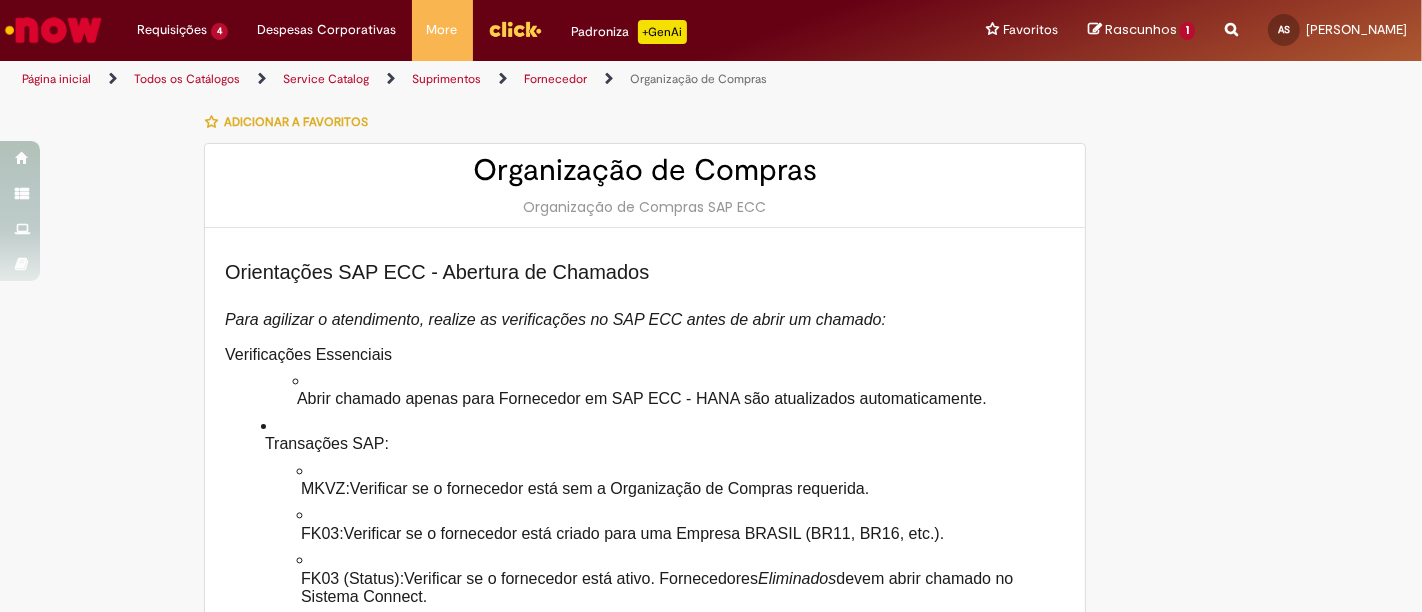 type on "**********" 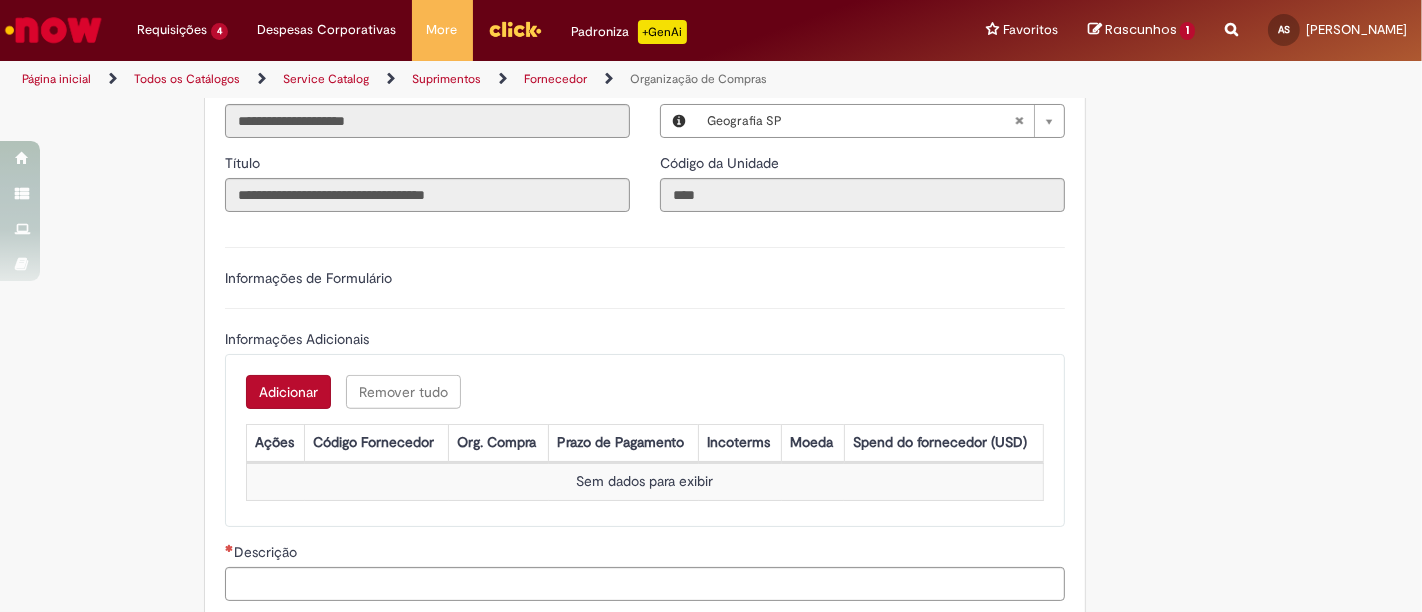 scroll, scrollTop: 1222, scrollLeft: 0, axis: vertical 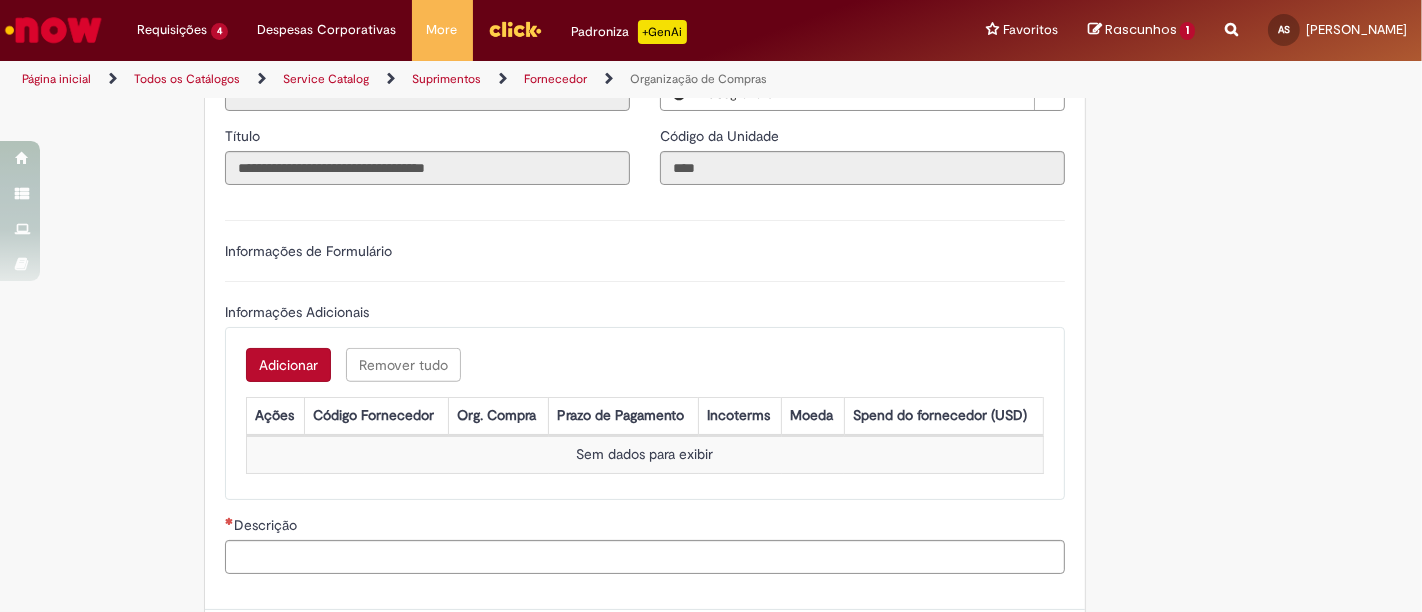 click on "Adicionar" at bounding box center [288, 365] 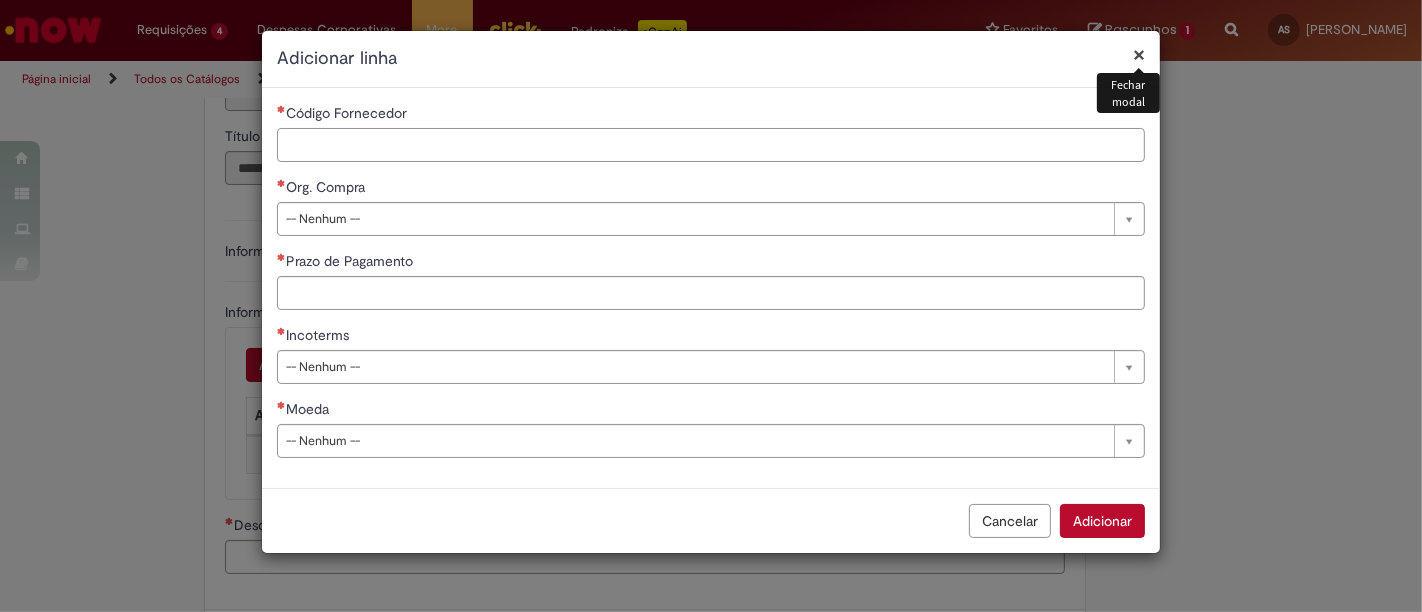 click on "Código Fornecedor" at bounding box center (711, 145) 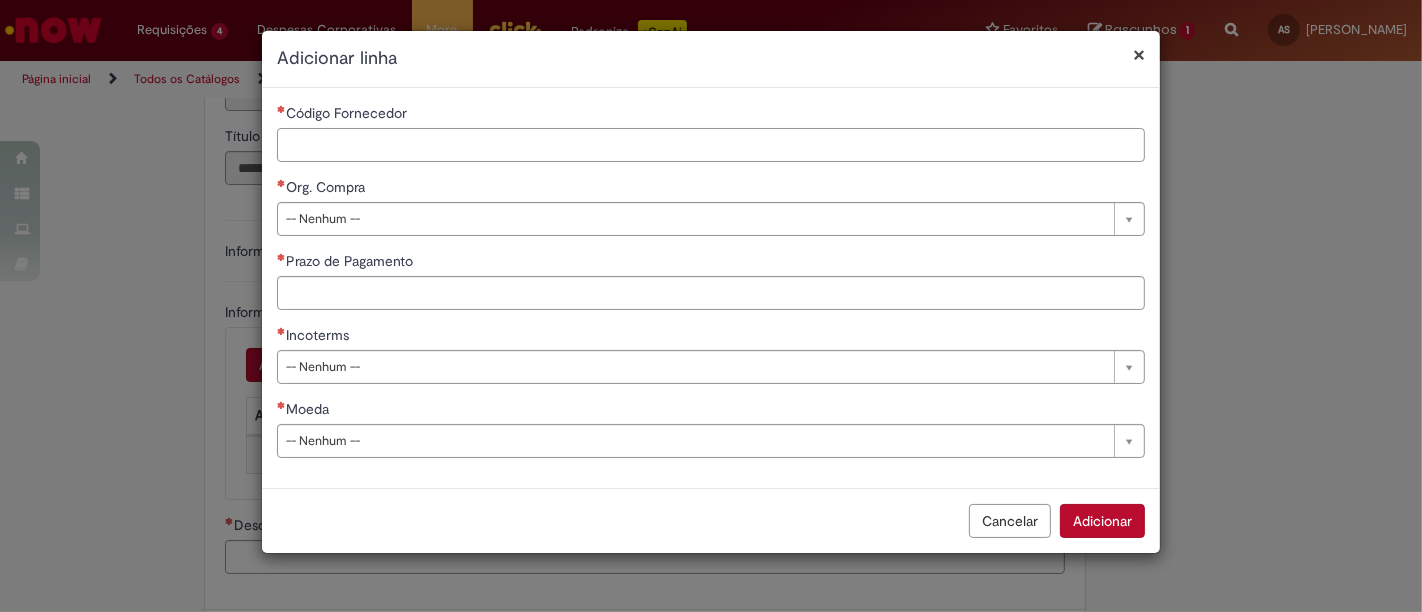 paste on "******" 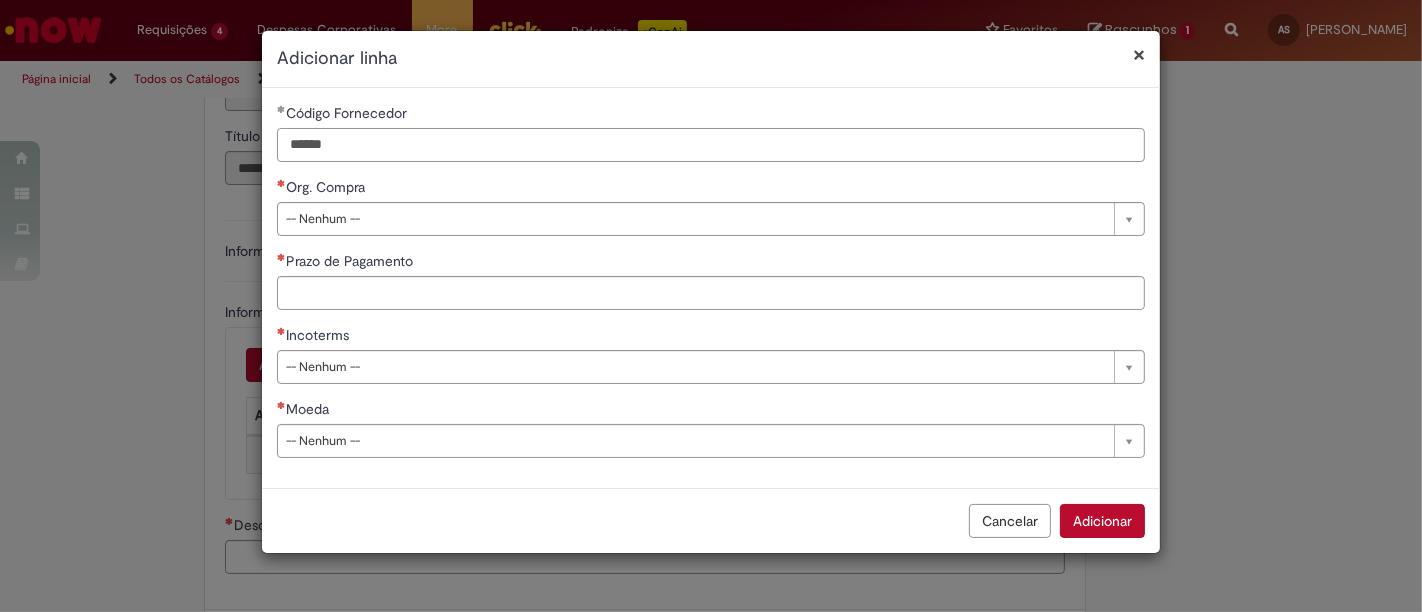 type on "******" 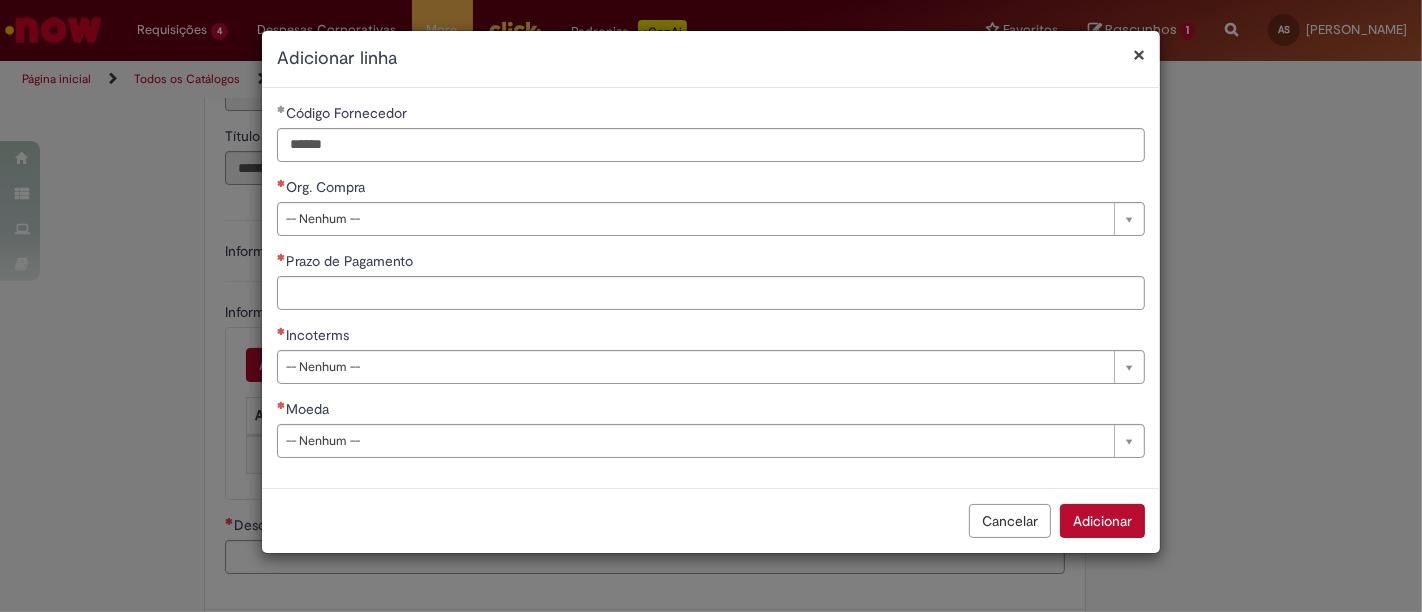 click on "Org. Compra" at bounding box center [711, 189] 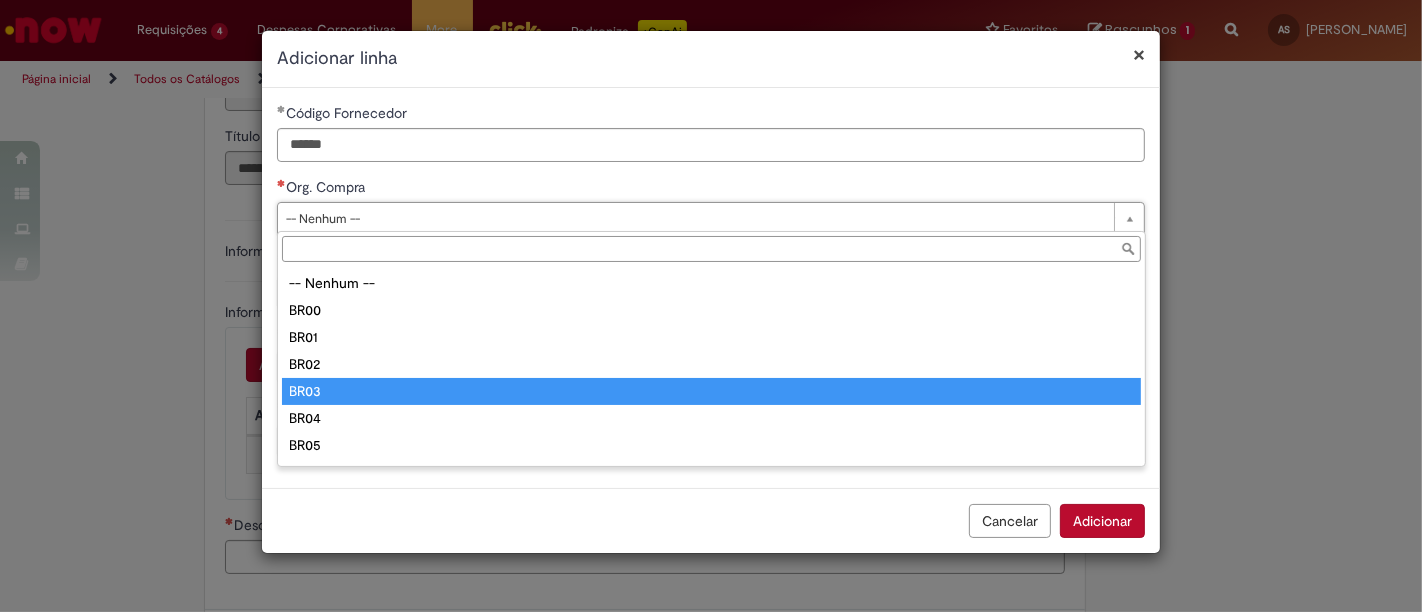 type on "****" 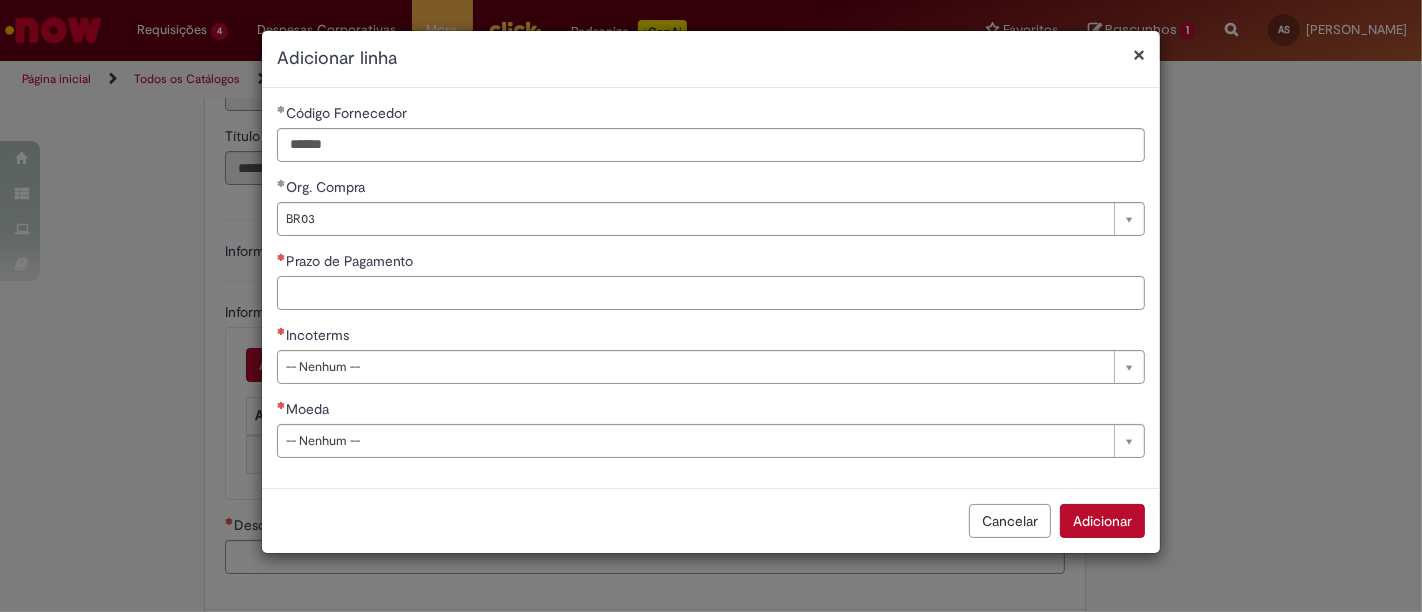 click on "Prazo de Pagamento" at bounding box center (711, 293) 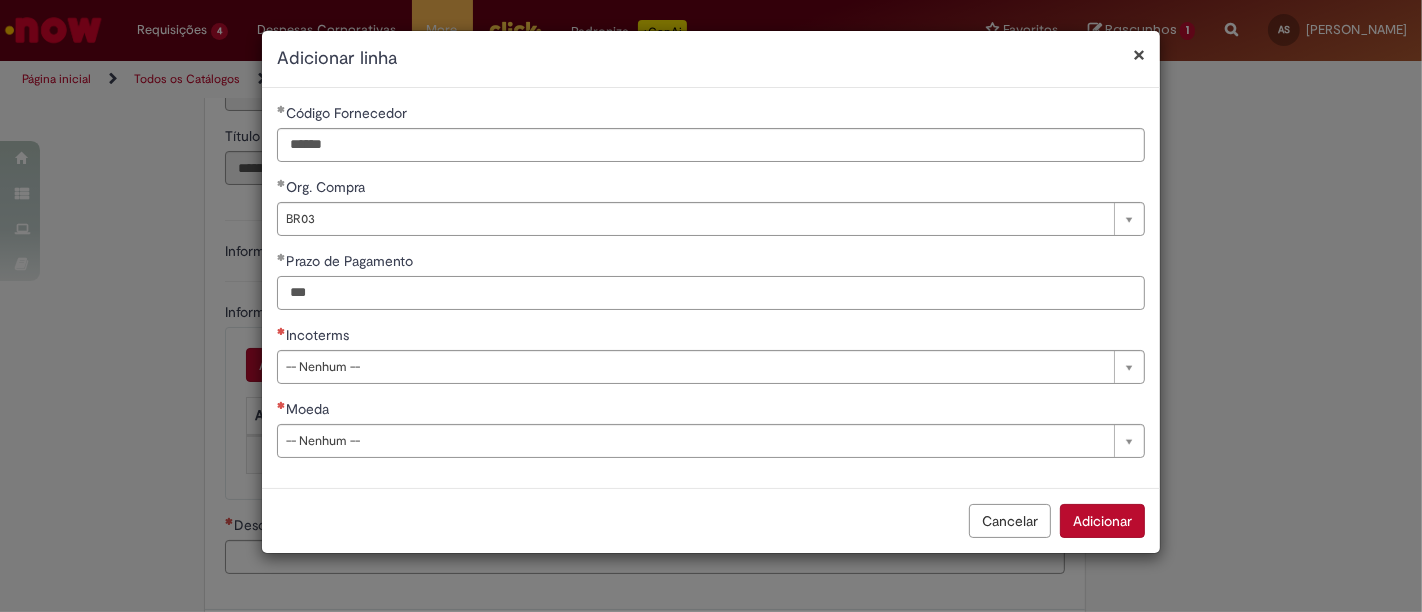 type on "*" 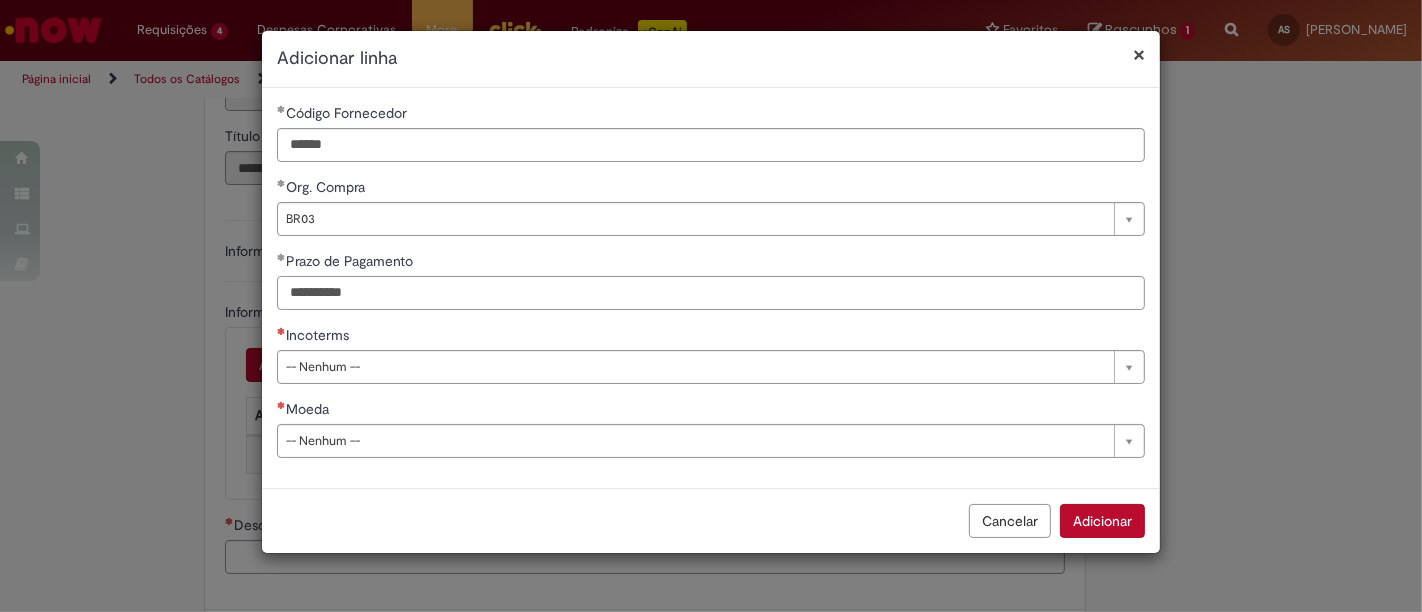 type on "**********" 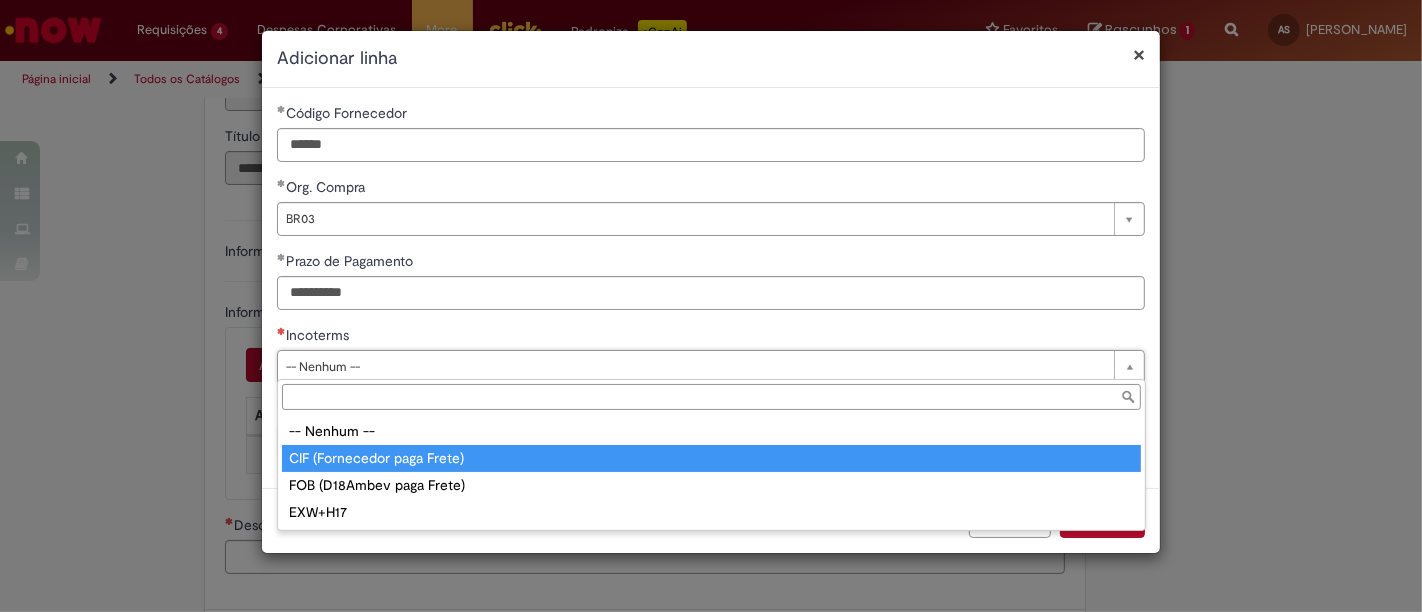 type on "**********" 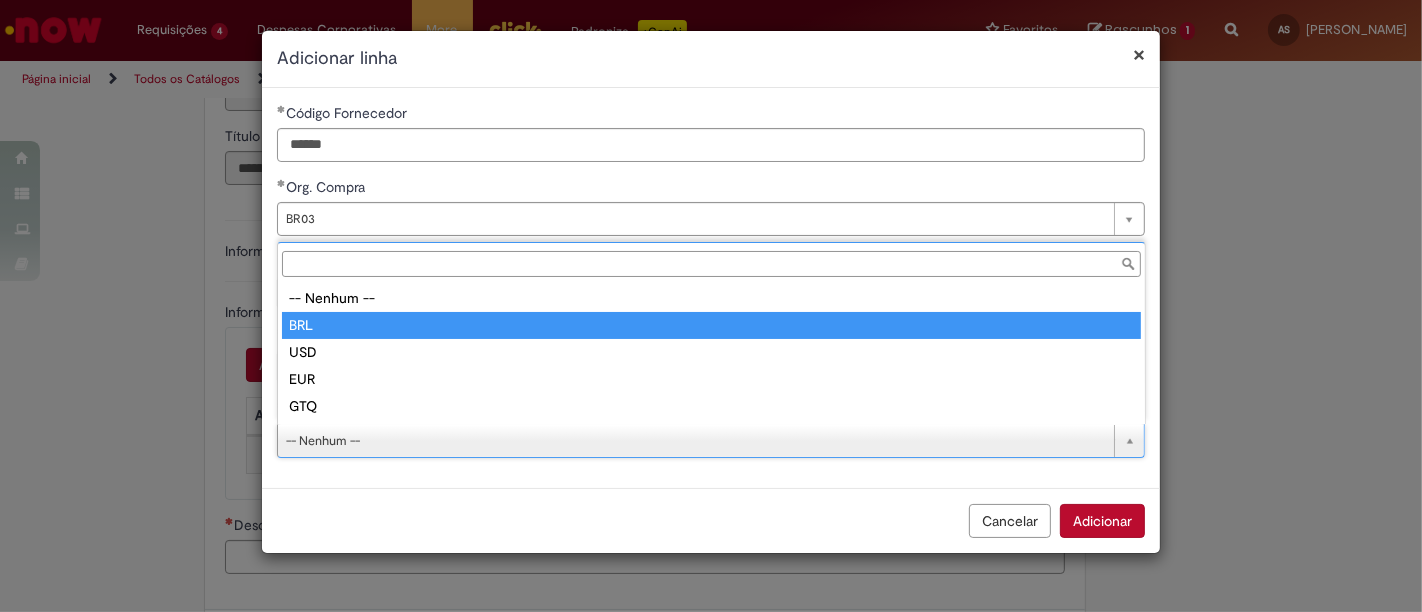 type on "***" 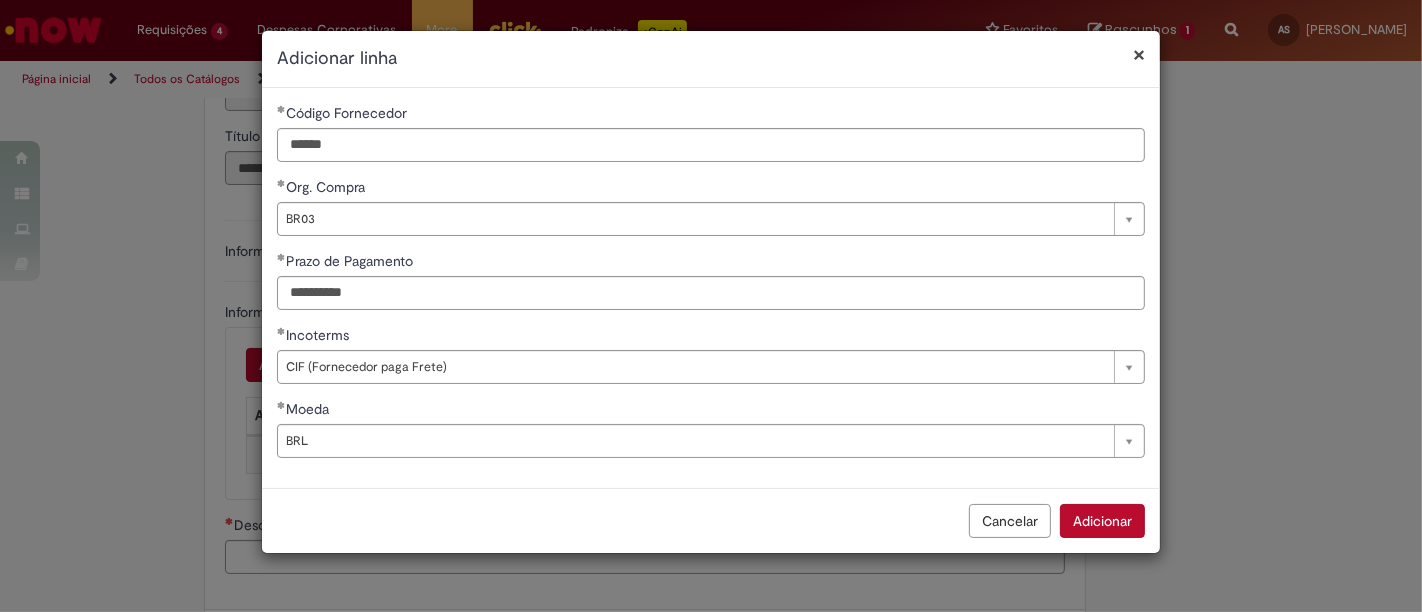 click on "Adicionar" at bounding box center (1102, 521) 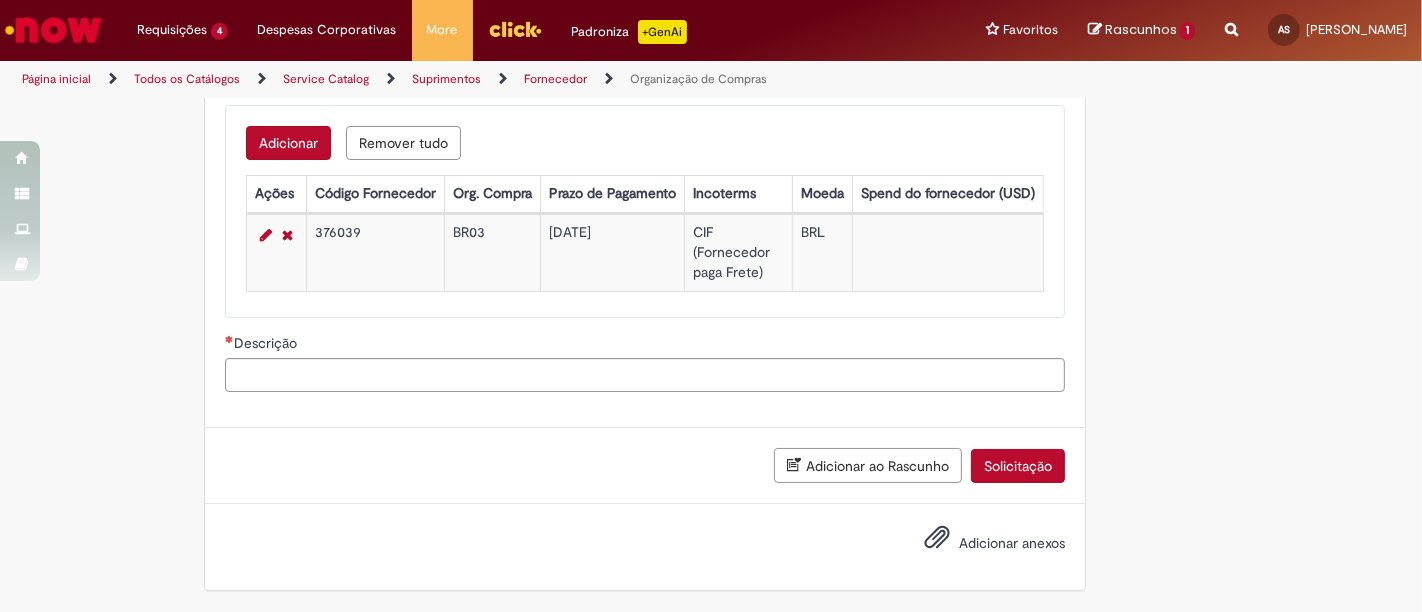 scroll, scrollTop: 1475, scrollLeft: 0, axis: vertical 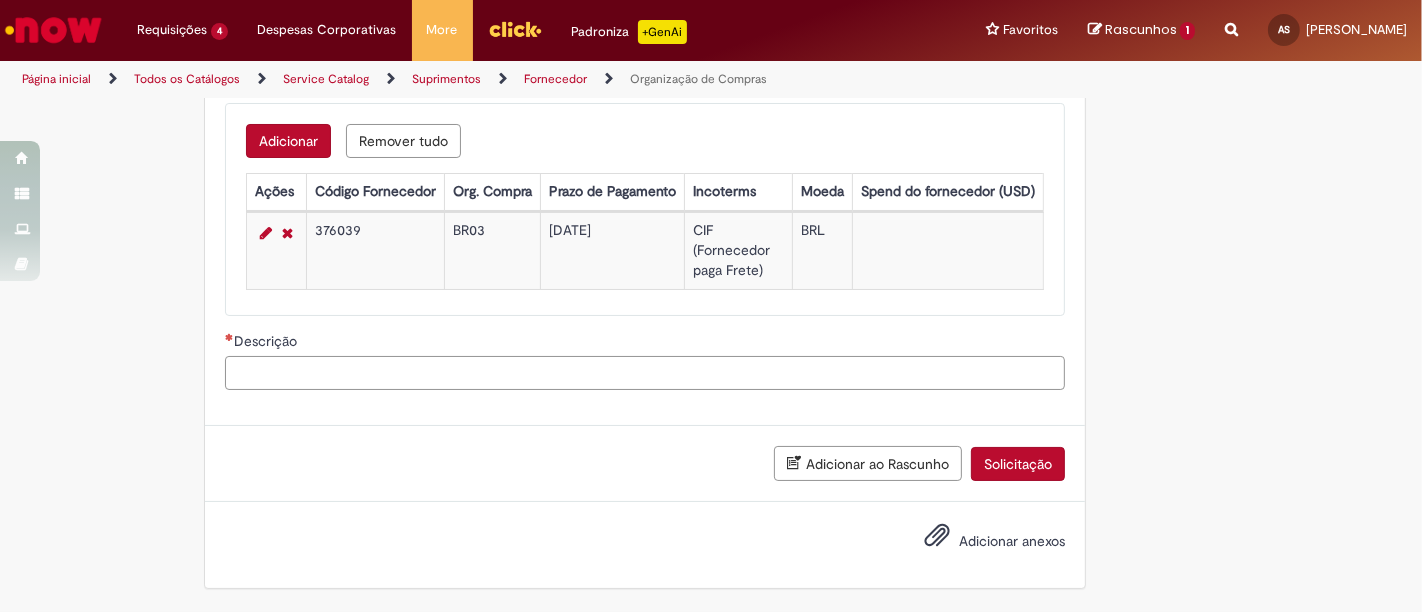 click on "Descrição" at bounding box center (645, 373) 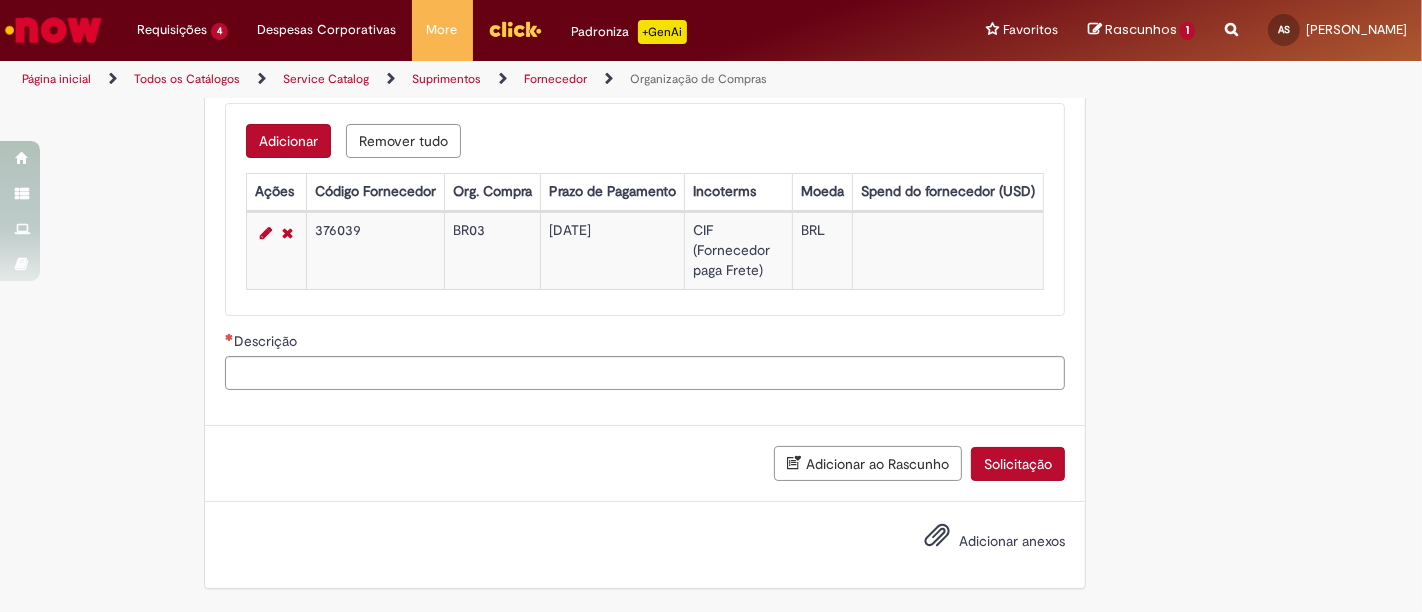 click on "Adicionar ao Rascunho" at bounding box center (868, 463) 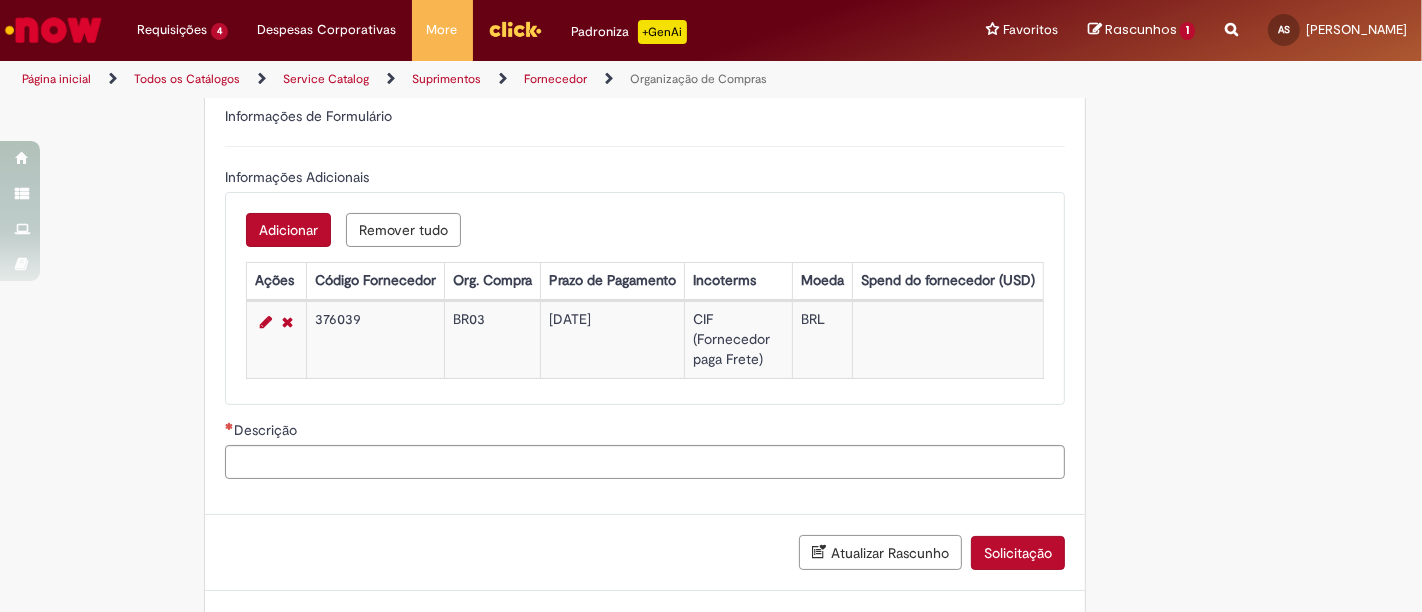 scroll, scrollTop: 0, scrollLeft: 0, axis: both 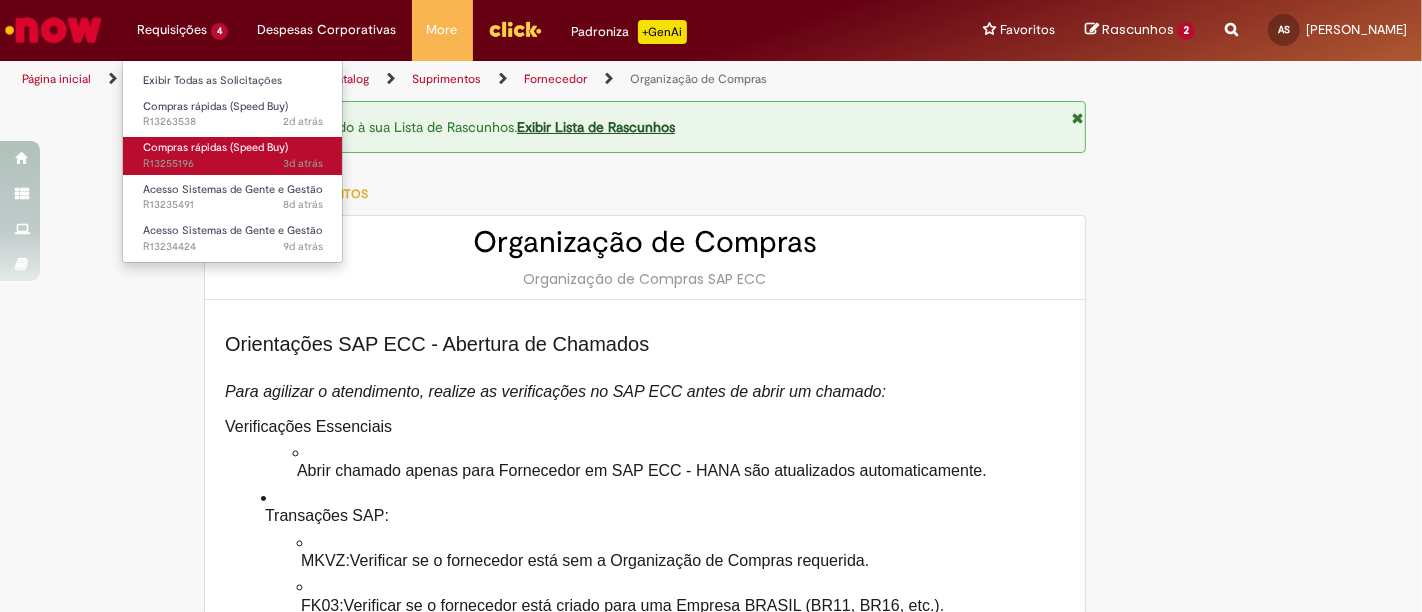 click on "Compras rápidas (Speed Buy)" at bounding box center (215, 147) 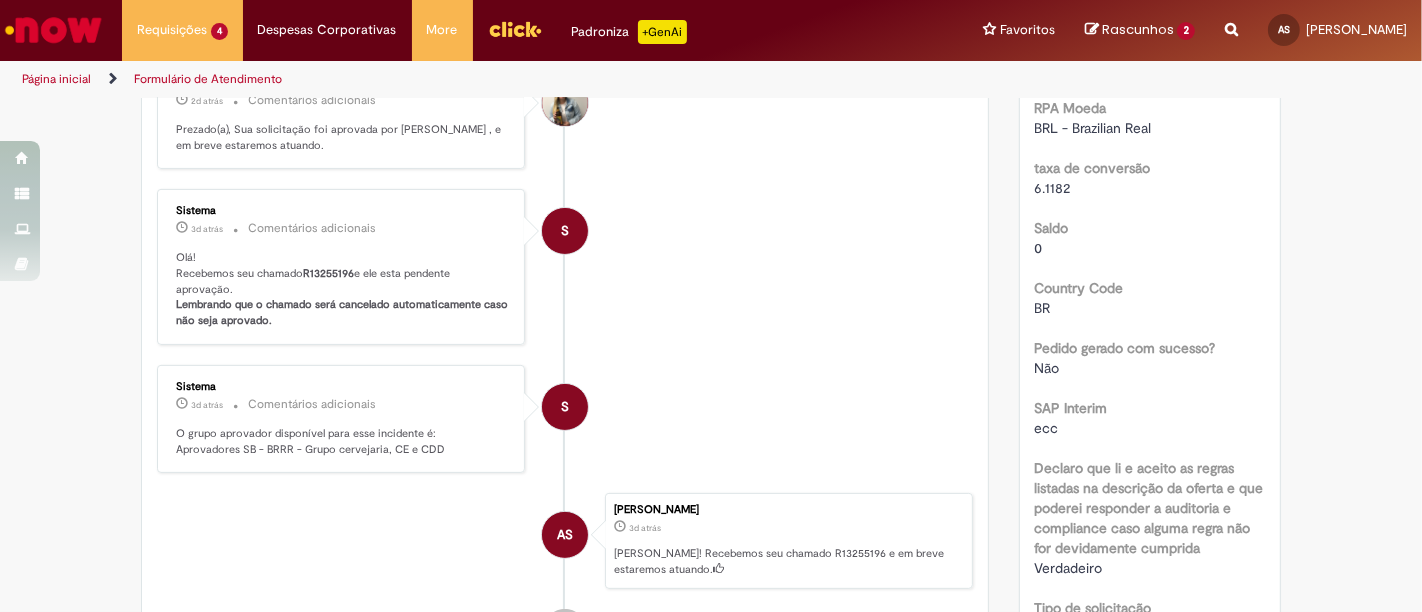 scroll, scrollTop: 666, scrollLeft: 0, axis: vertical 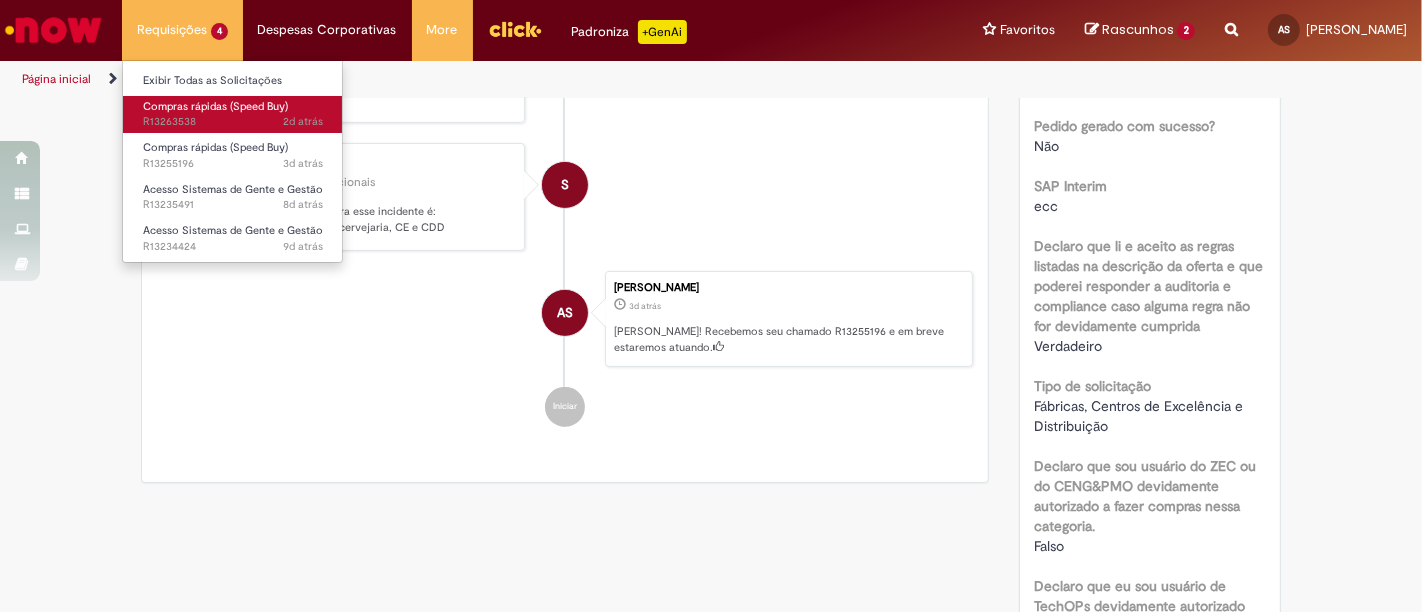 click on "2d atrás 2 dias atrás  R13263538" at bounding box center (233, 122) 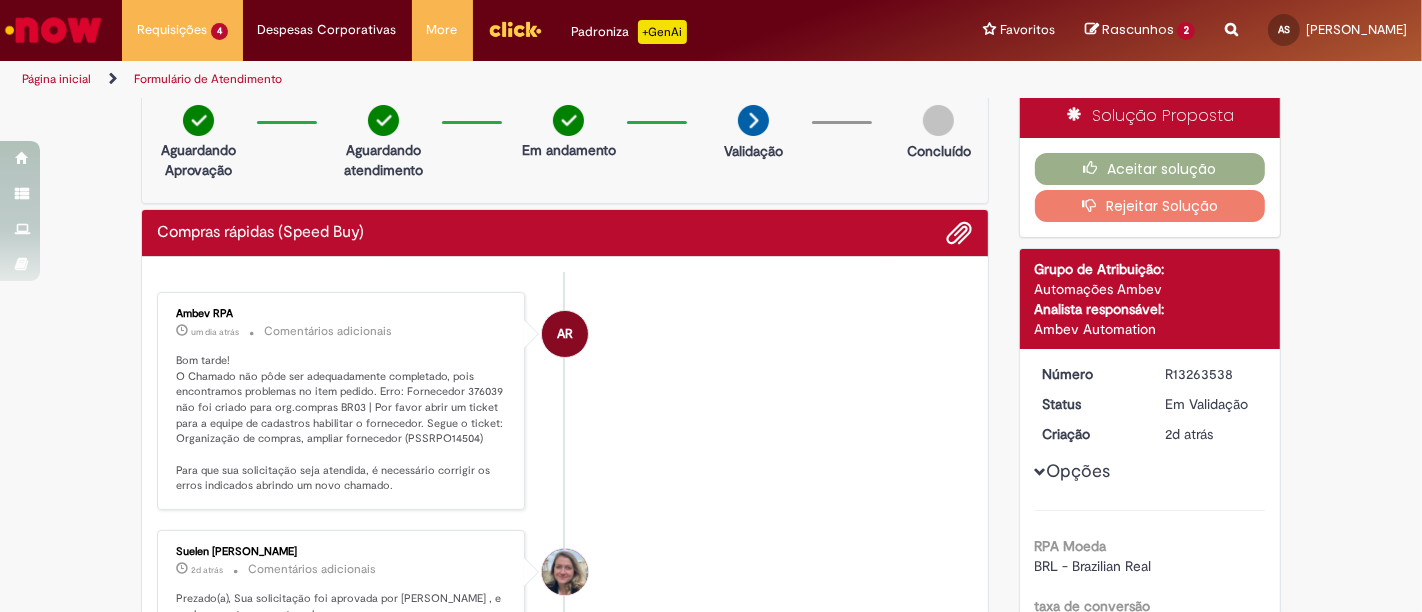 scroll, scrollTop: 0, scrollLeft: 0, axis: both 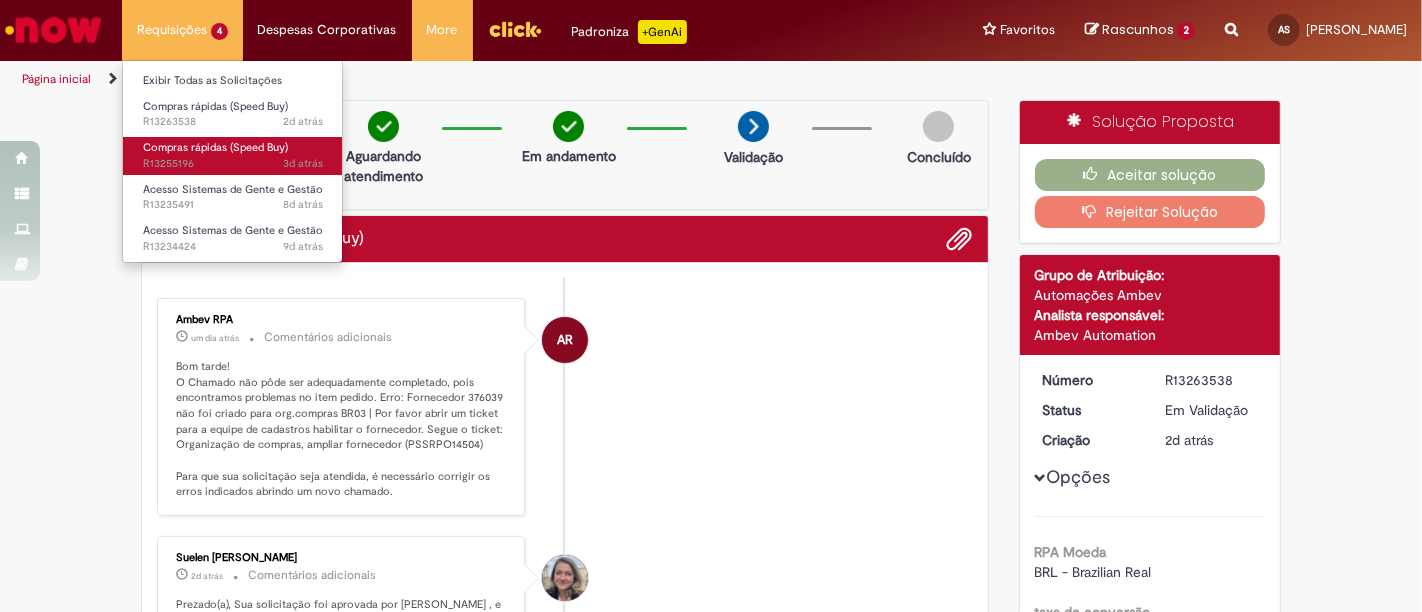 click on "3d atrás 3 dias atrás  R13255196" at bounding box center (233, 164) 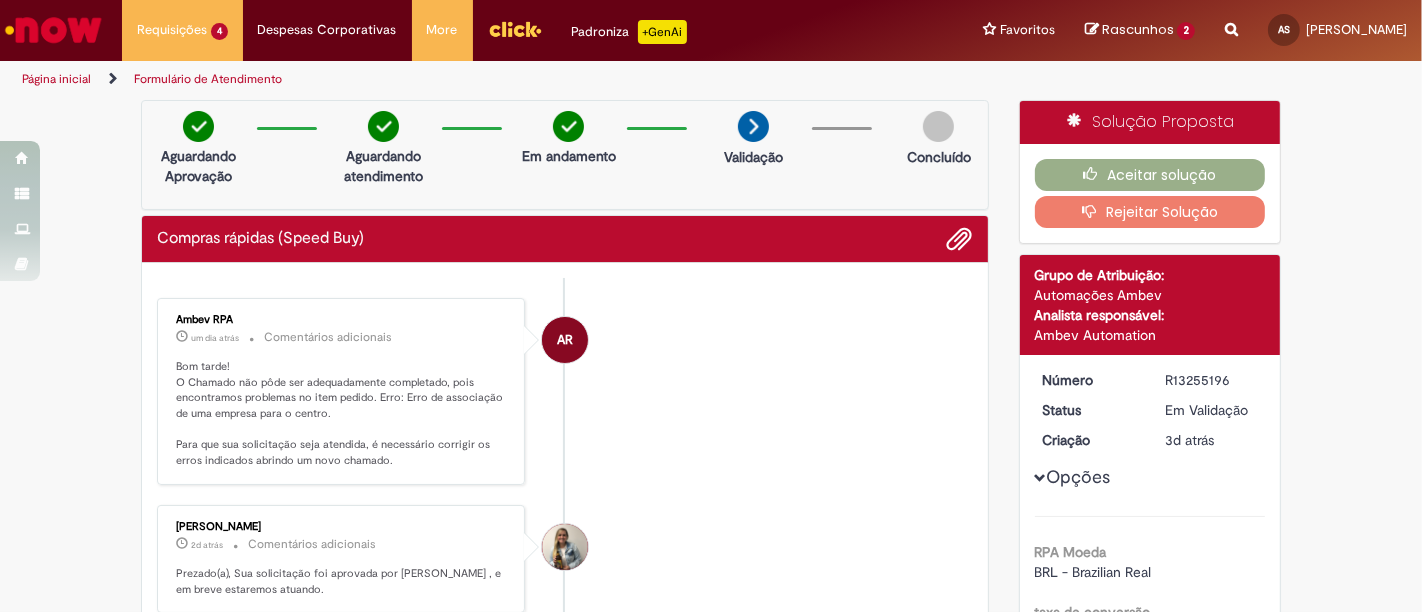 click on "**********" at bounding box center [1231, 30] 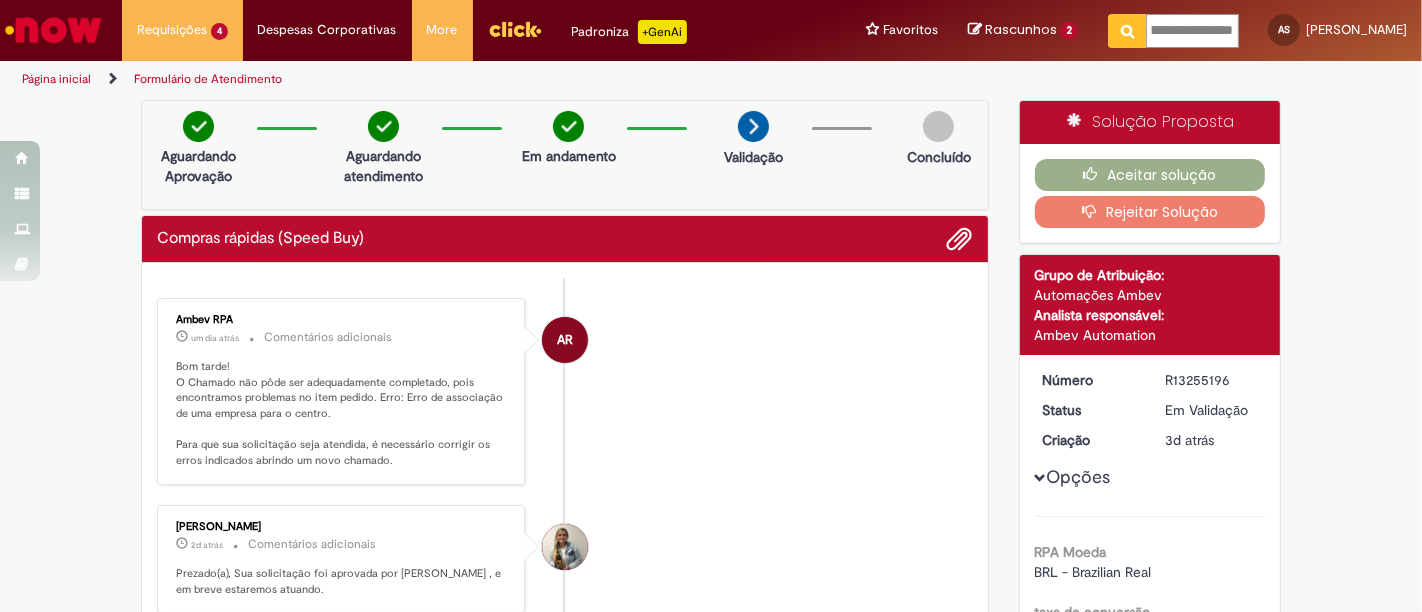 click on "**********" at bounding box center [1192, 31] 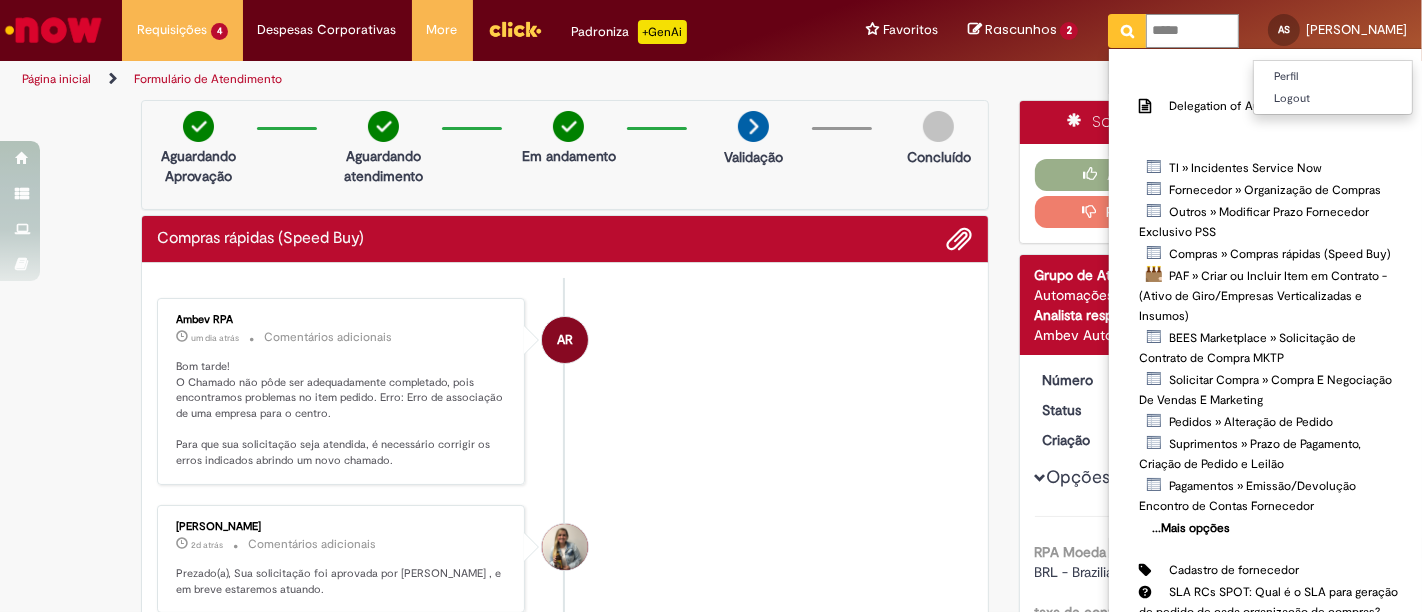 scroll, scrollTop: 0, scrollLeft: 0, axis: both 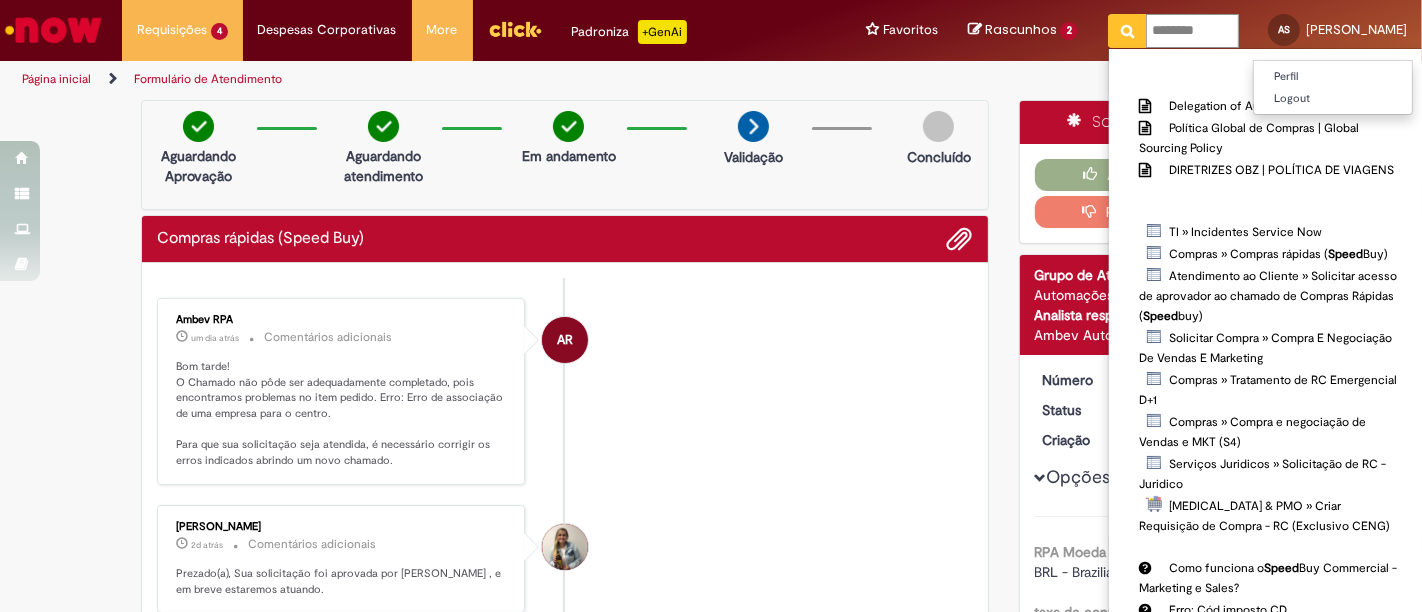 type on "********" 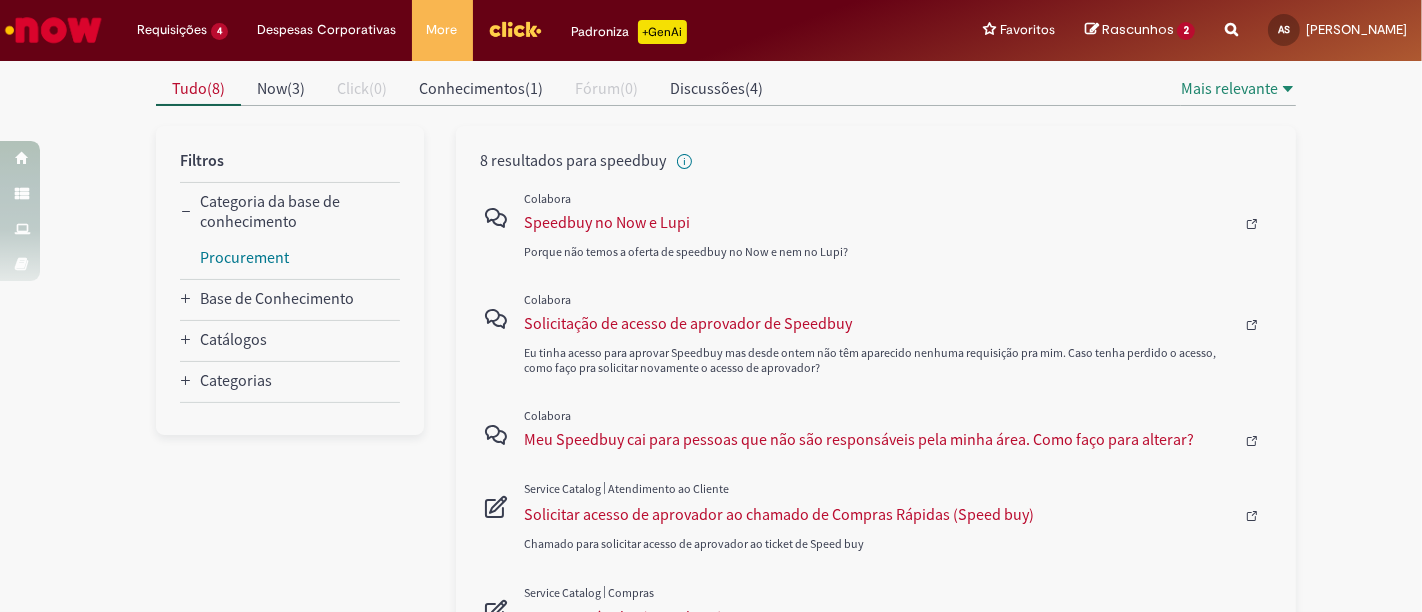 scroll, scrollTop: 222, scrollLeft: 0, axis: vertical 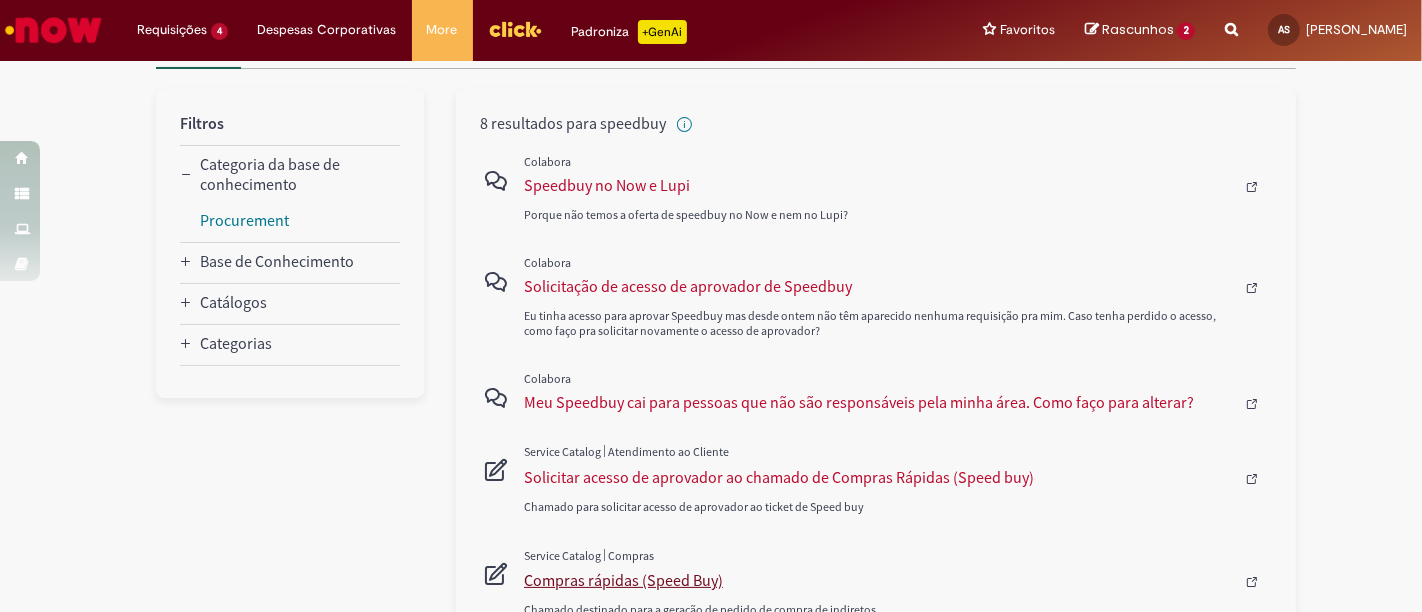 click on "Compras rápidas (Speed Buy)" at bounding box center (879, 580) 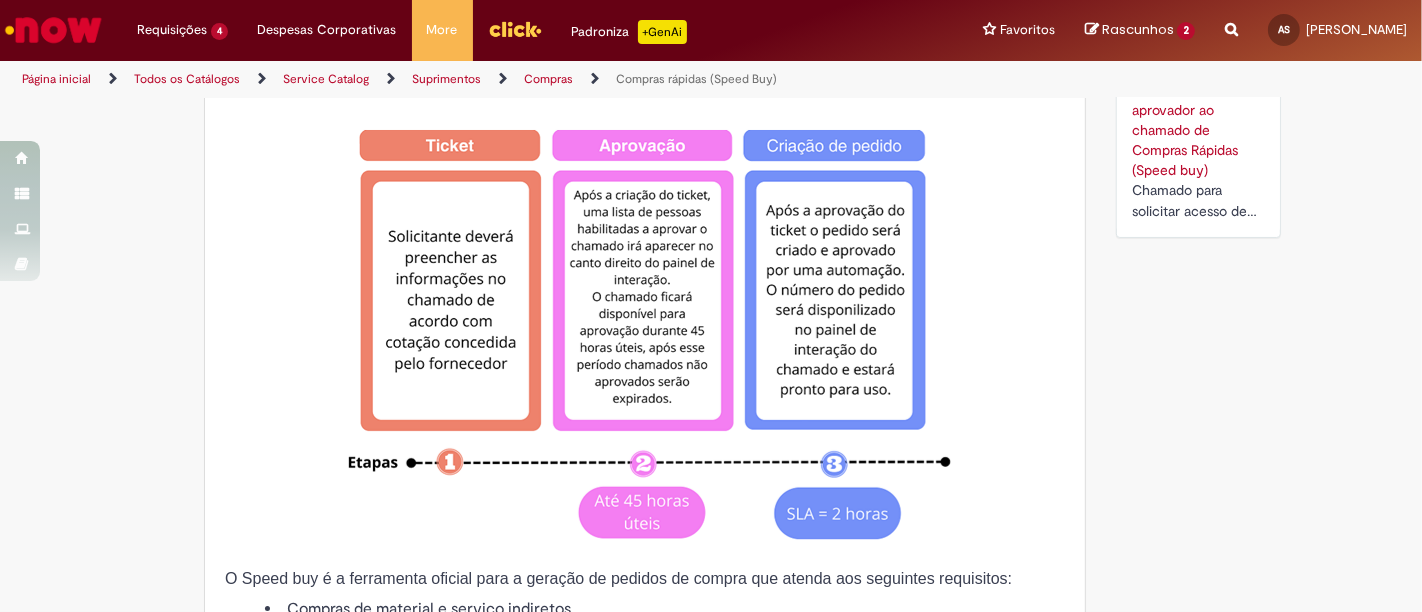 type on "********" 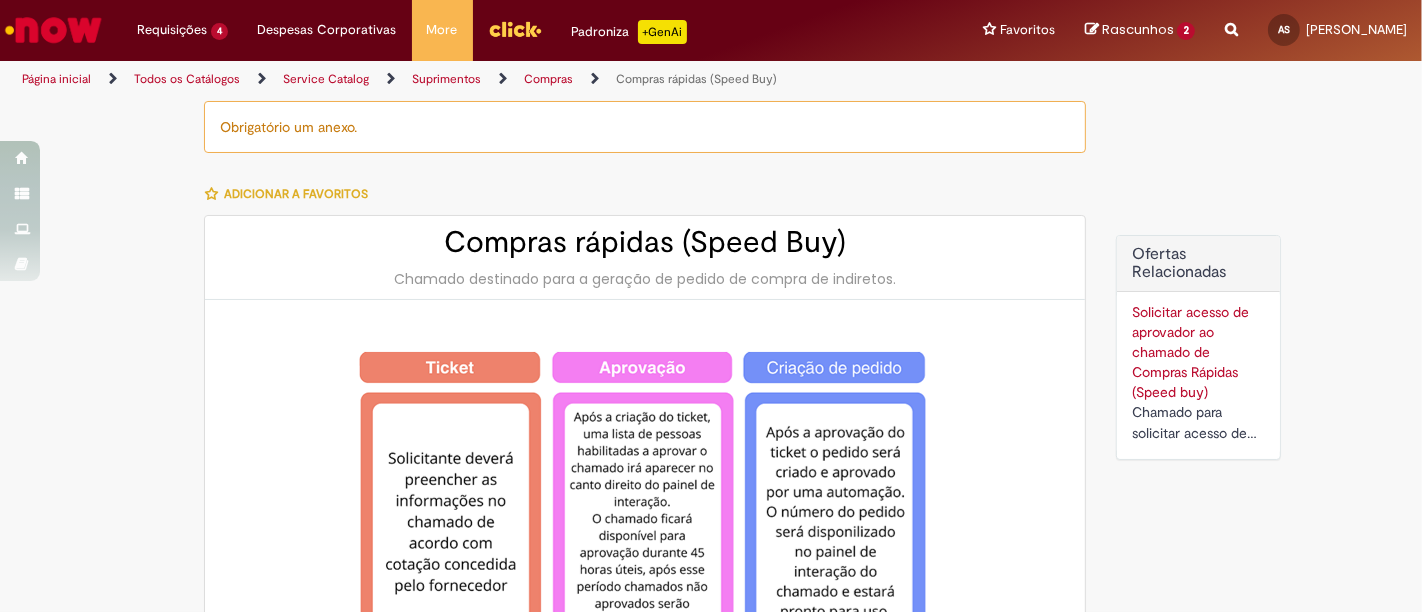 type on "**********" 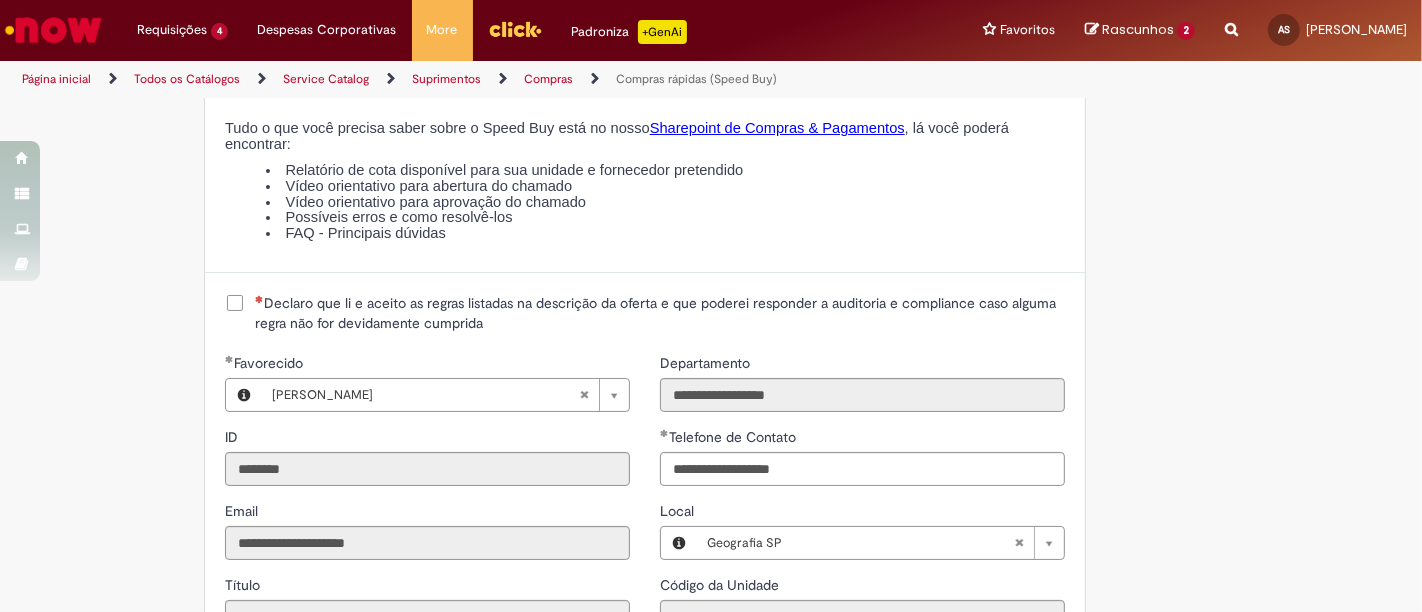 scroll, scrollTop: 2444, scrollLeft: 0, axis: vertical 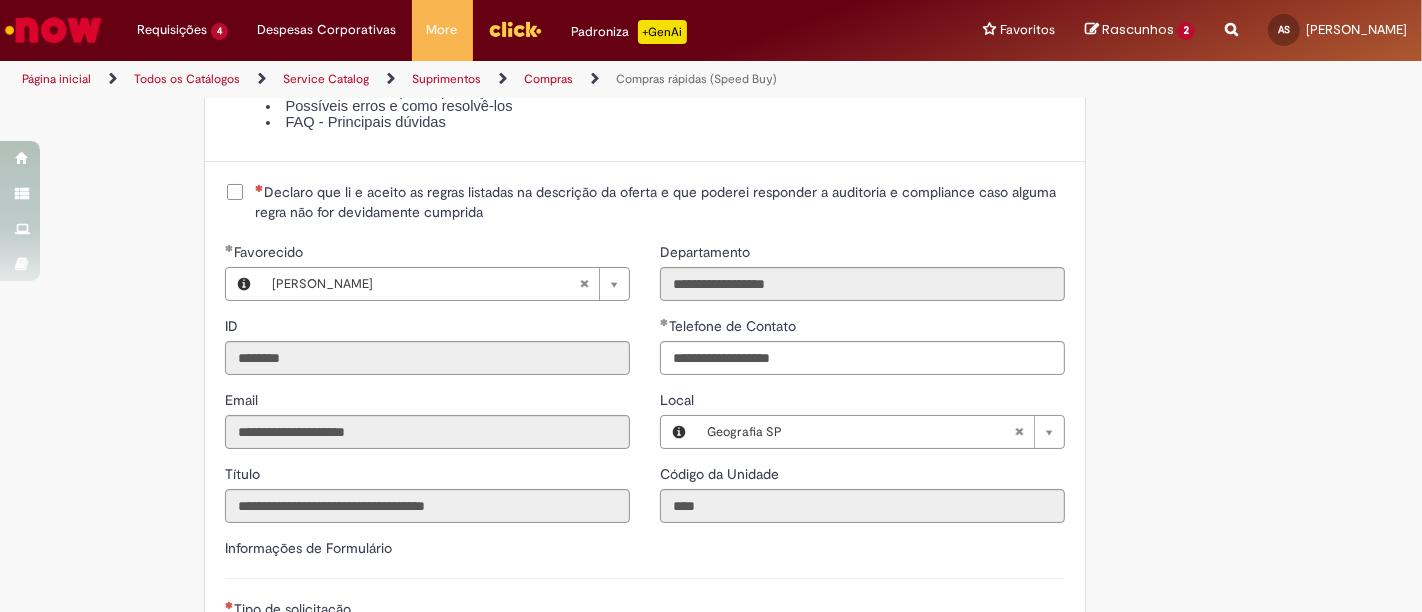 click on "Declaro que li e aceito as regras listadas na descrição da oferta e que poderei responder a auditoria e compliance caso alguma regra não for devidamente cumprida" at bounding box center [645, 202] 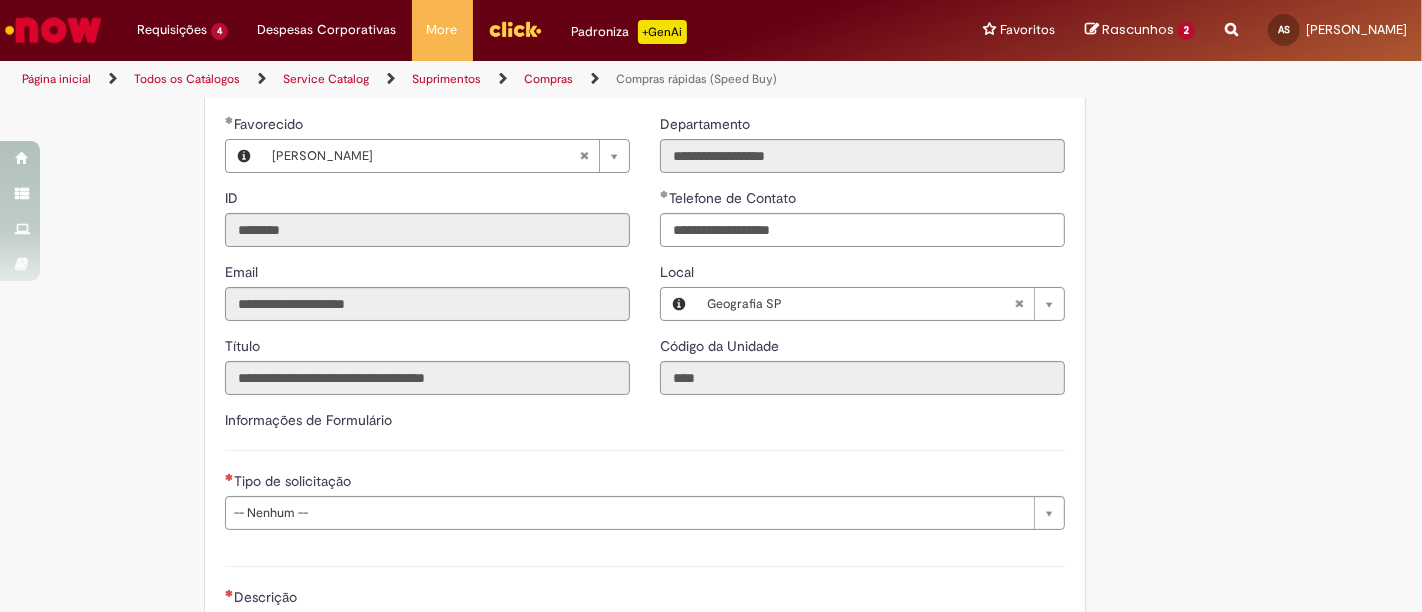 scroll, scrollTop: 2555, scrollLeft: 0, axis: vertical 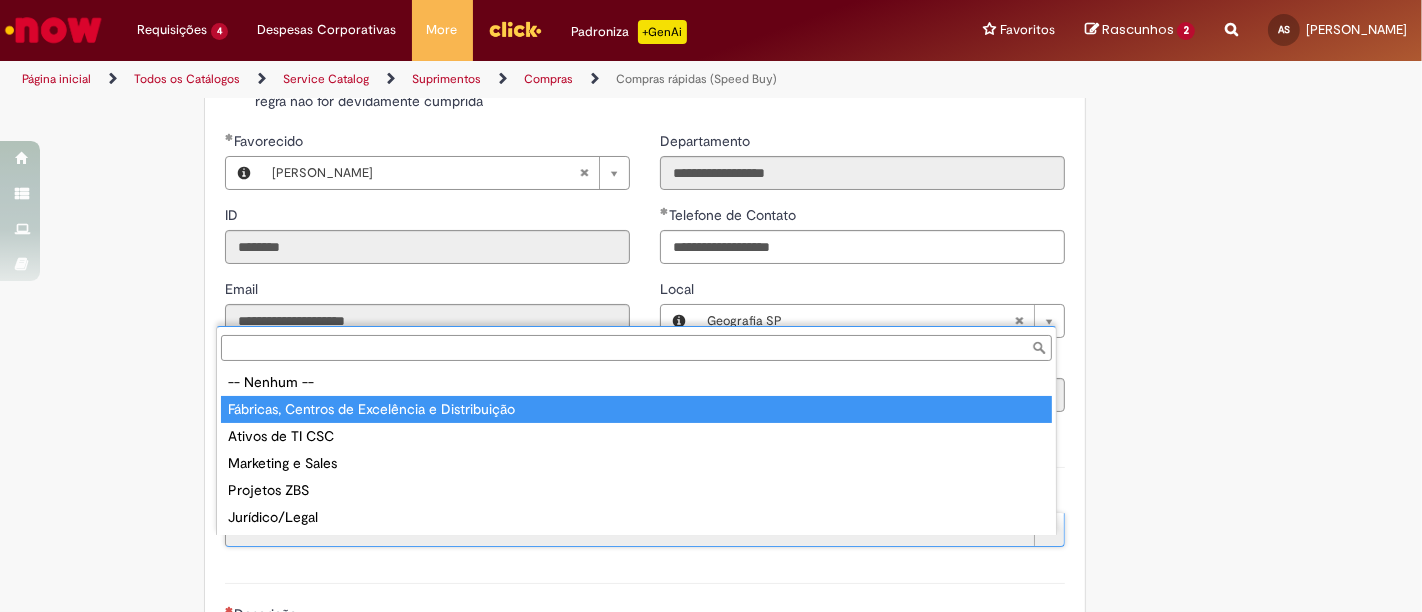 type on "**********" 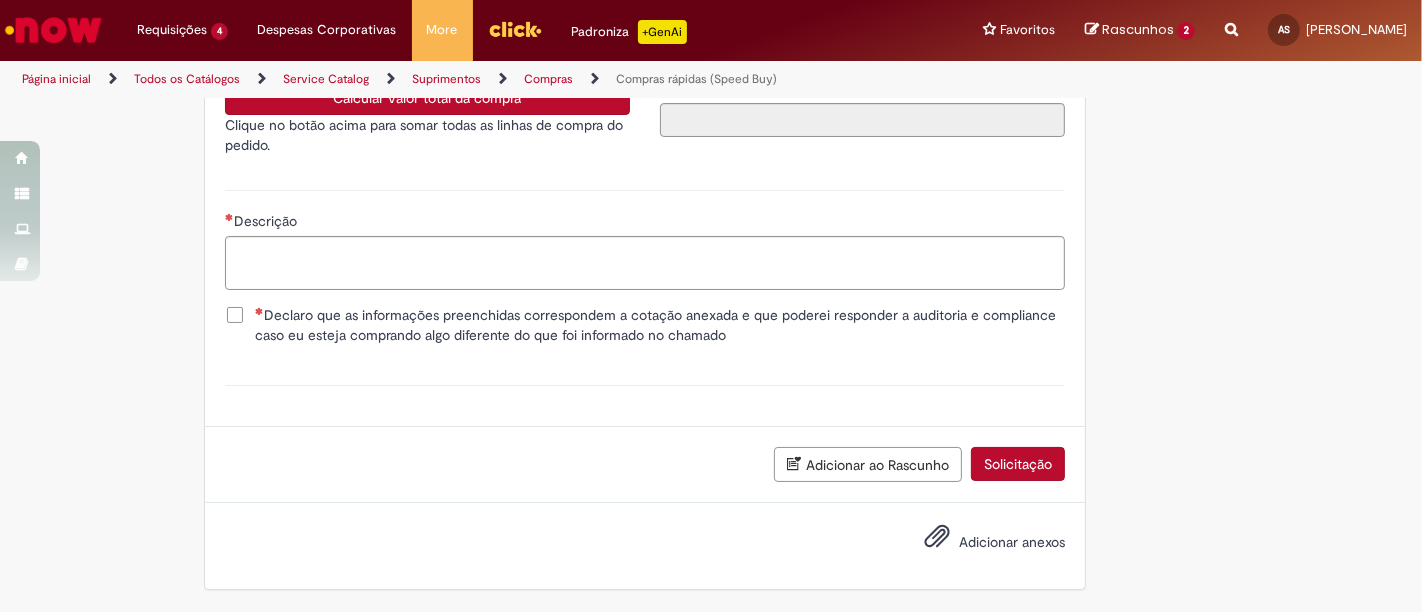 click on "Adicionar ao Rascunho" at bounding box center [868, 464] 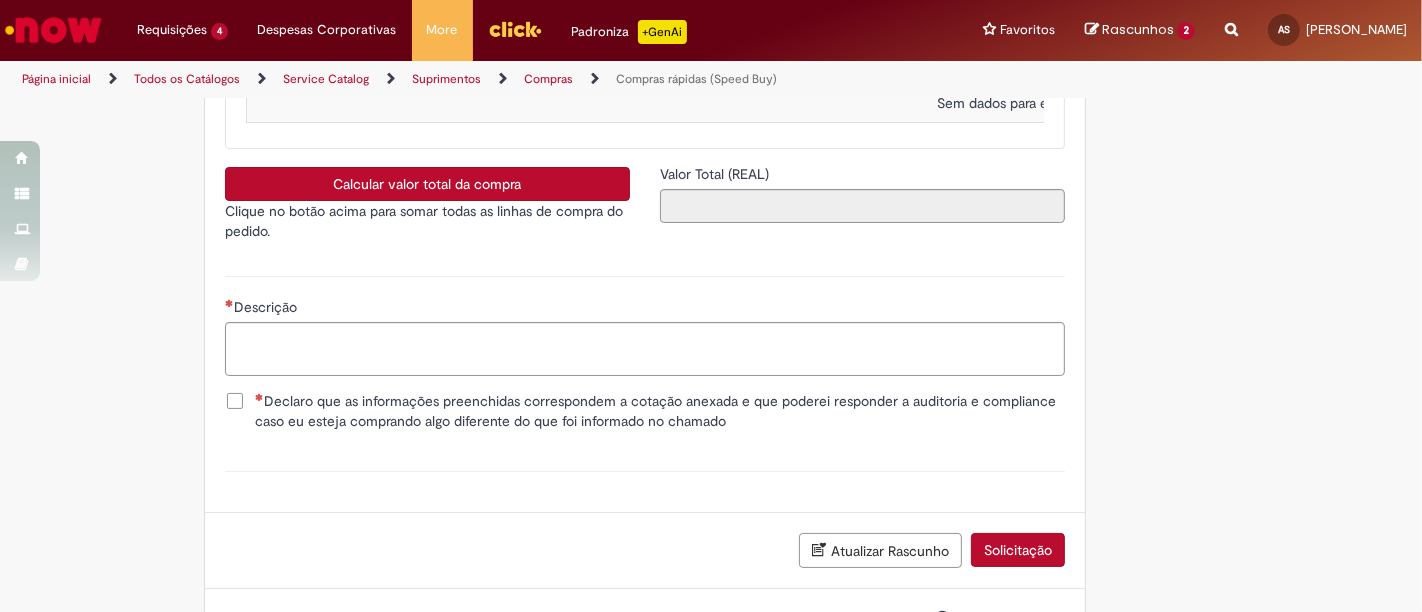 scroll, scrollTop: 0, scrollLeft: 0, axis: both 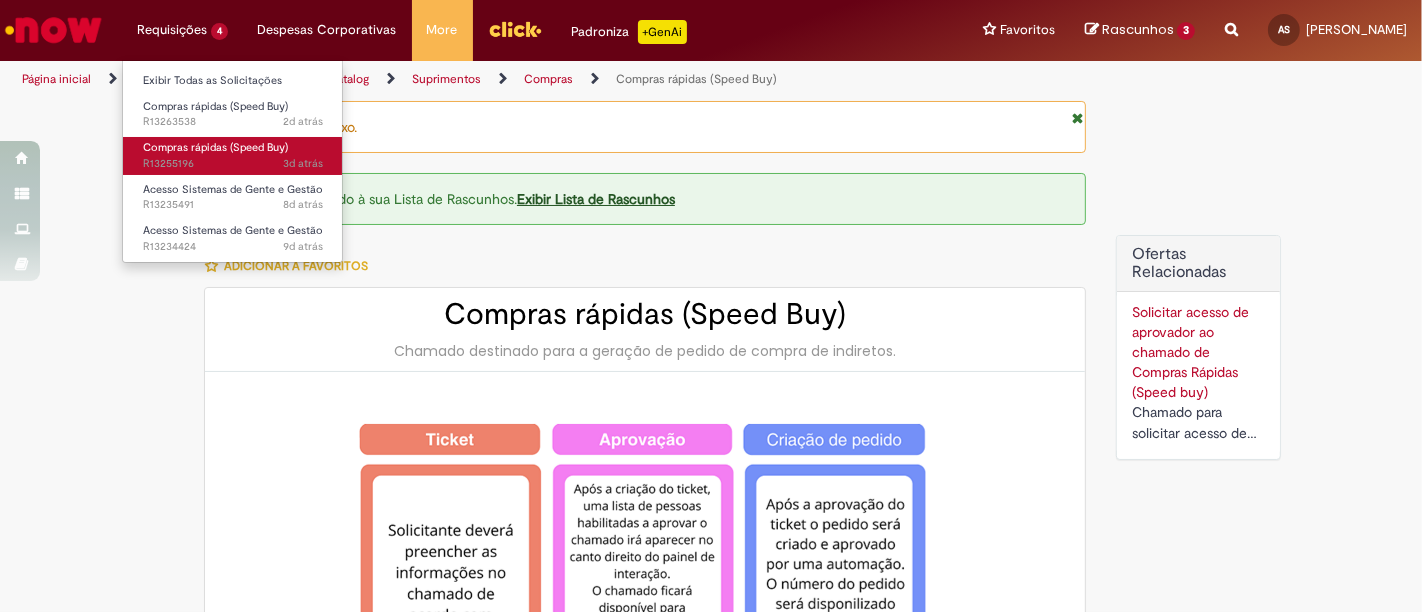click on "3d atrás 3 dias atrás  R13255196" at bounding box center [233, 164] 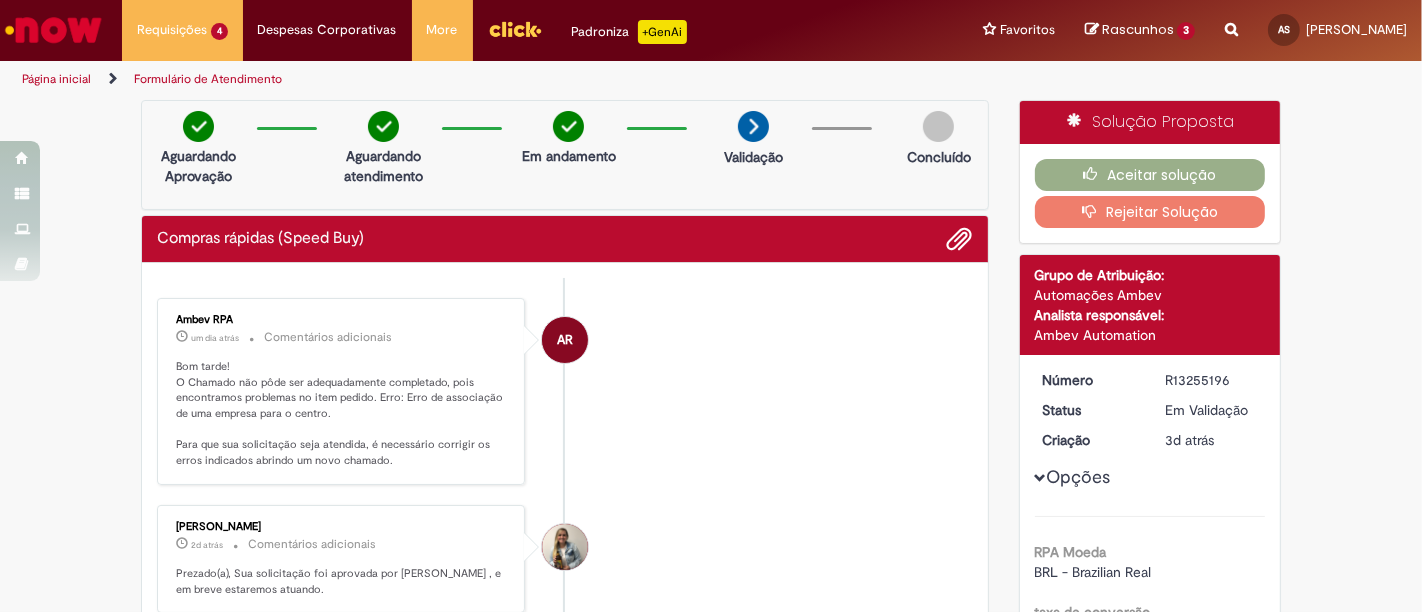 click on "3" at bounding box center [1186, 31] 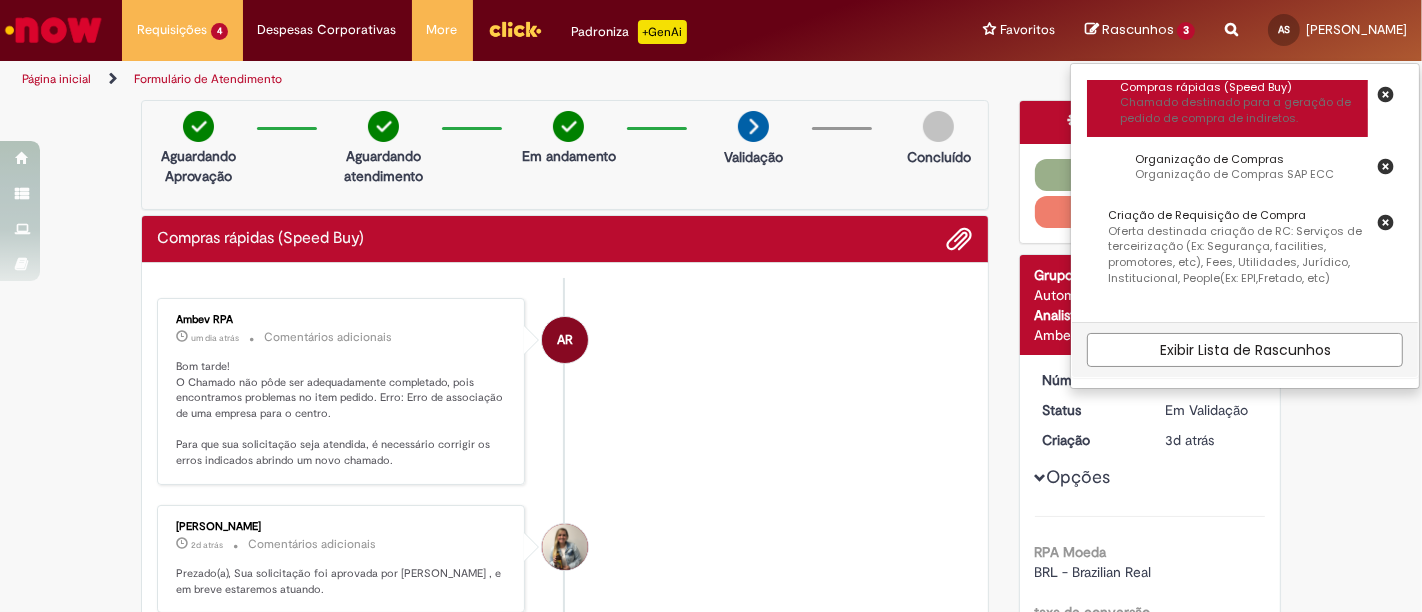 click on "Chamado destinado para a geração de pedido de compra de indiretos." at bounding box center [1244, 110] 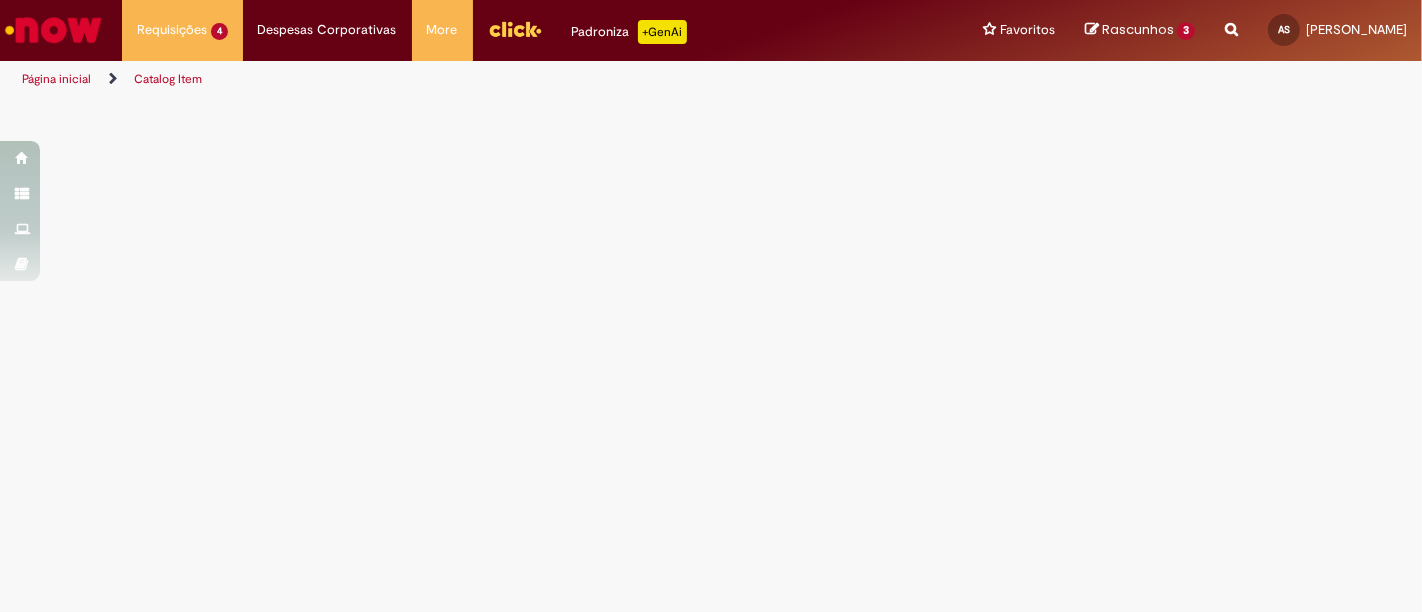 select on "**********" 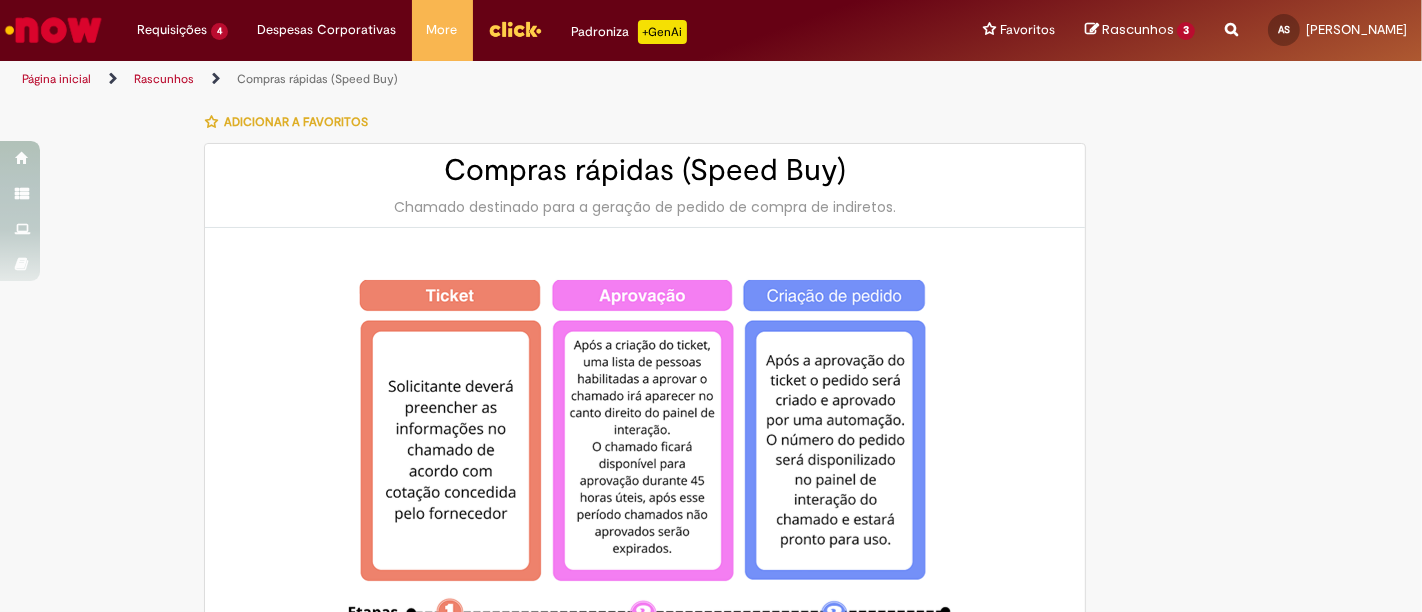 type on "********" 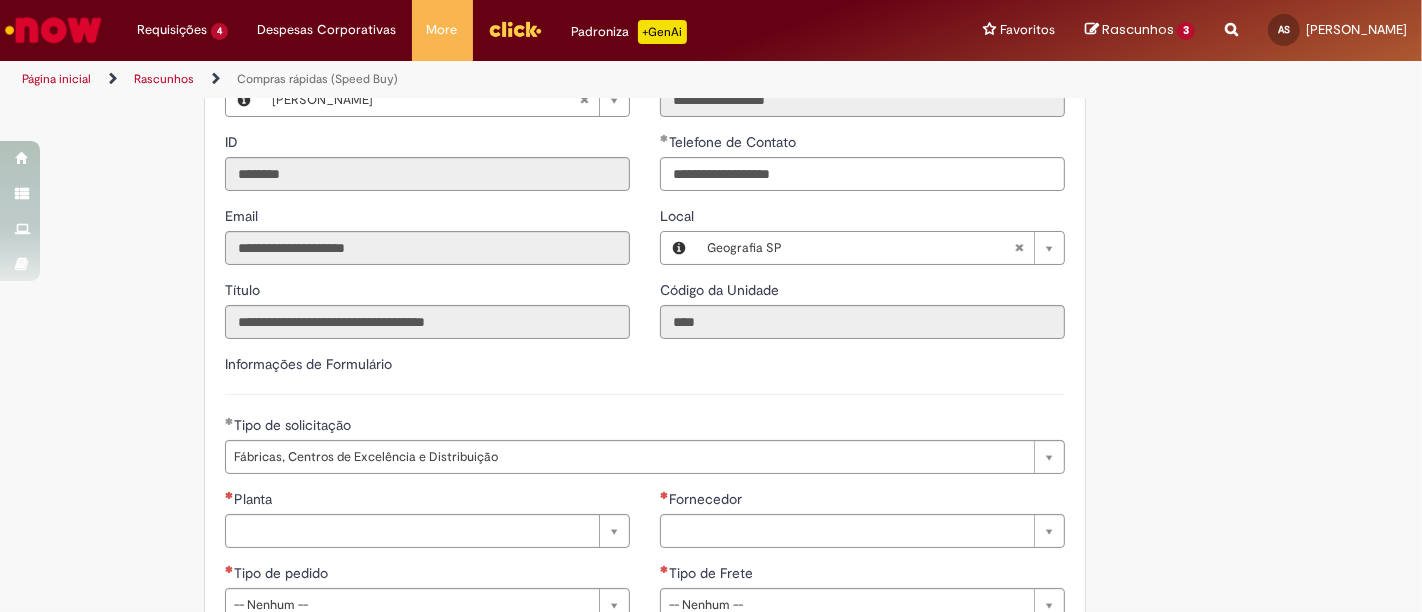 scroll, scrollTop: 2555, scrollLeft: 0, axis: vertical 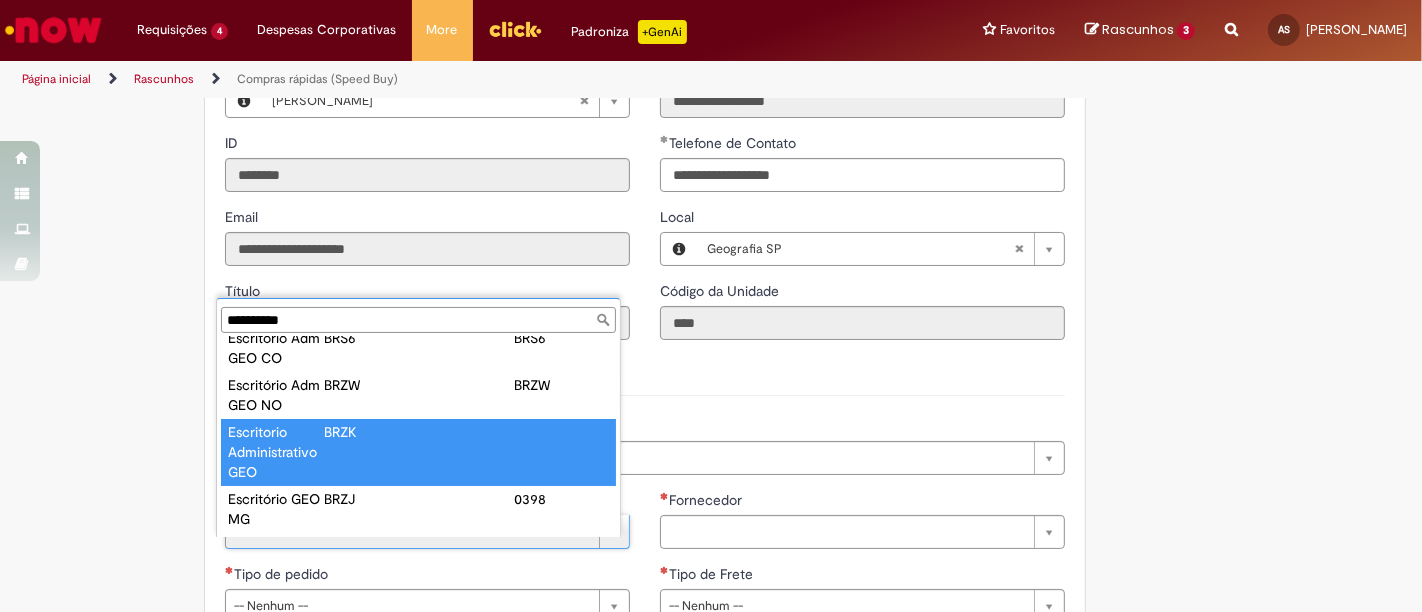 type on "**********" 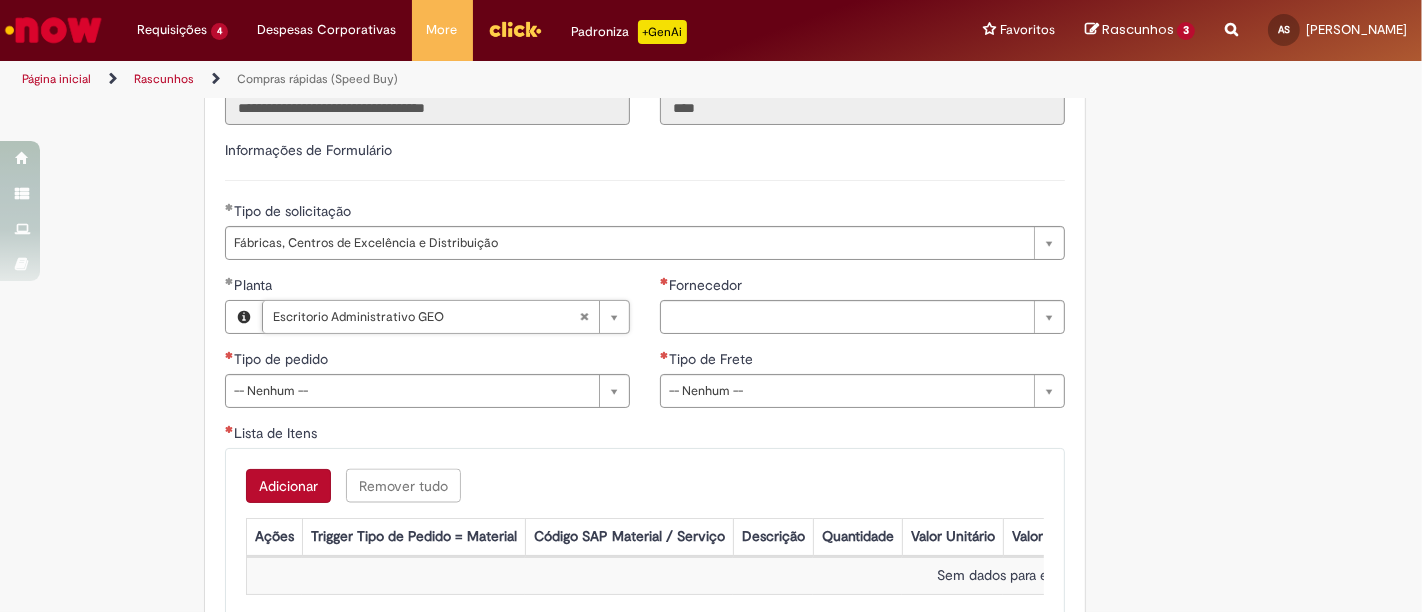 scroll, scrollTop: 2777, scrollLeft: 0, axis: vertical 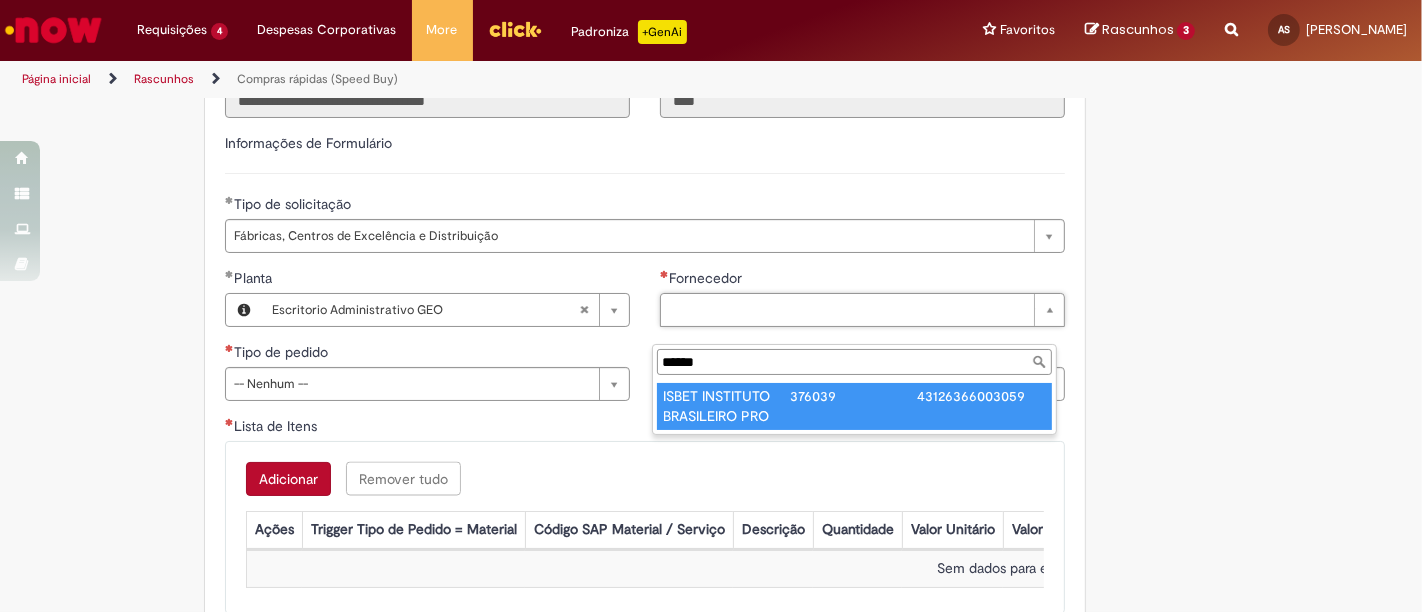 type on "******" 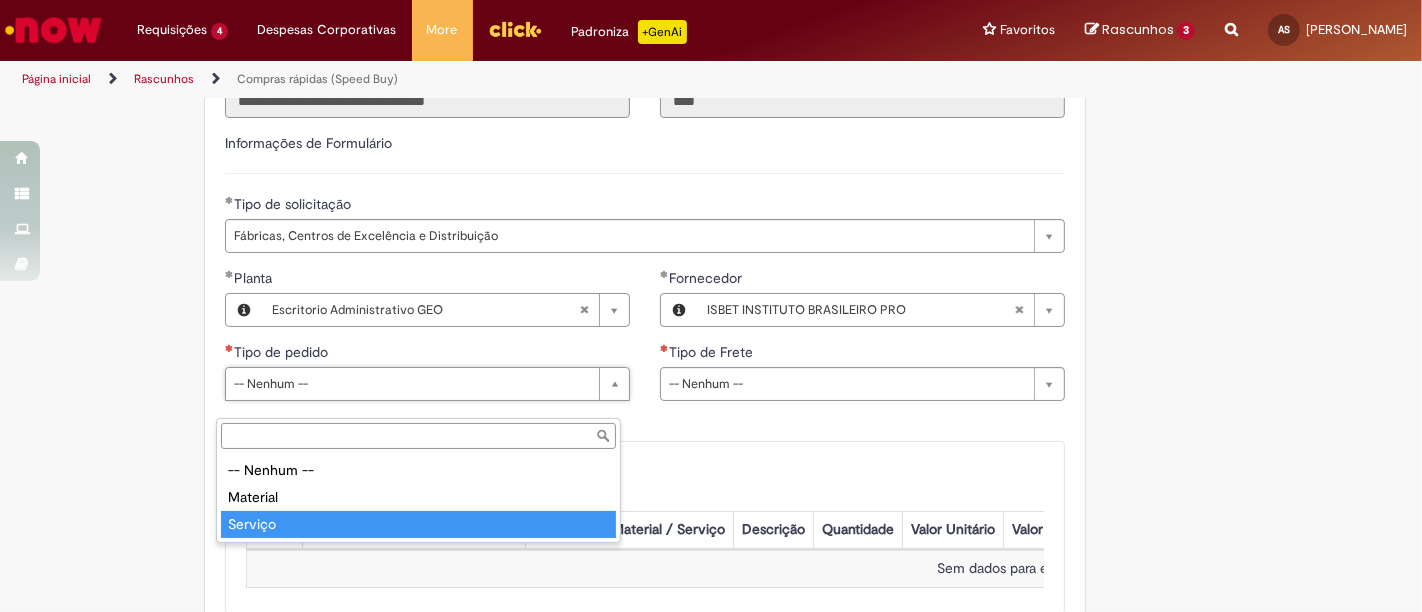 type on "*******" 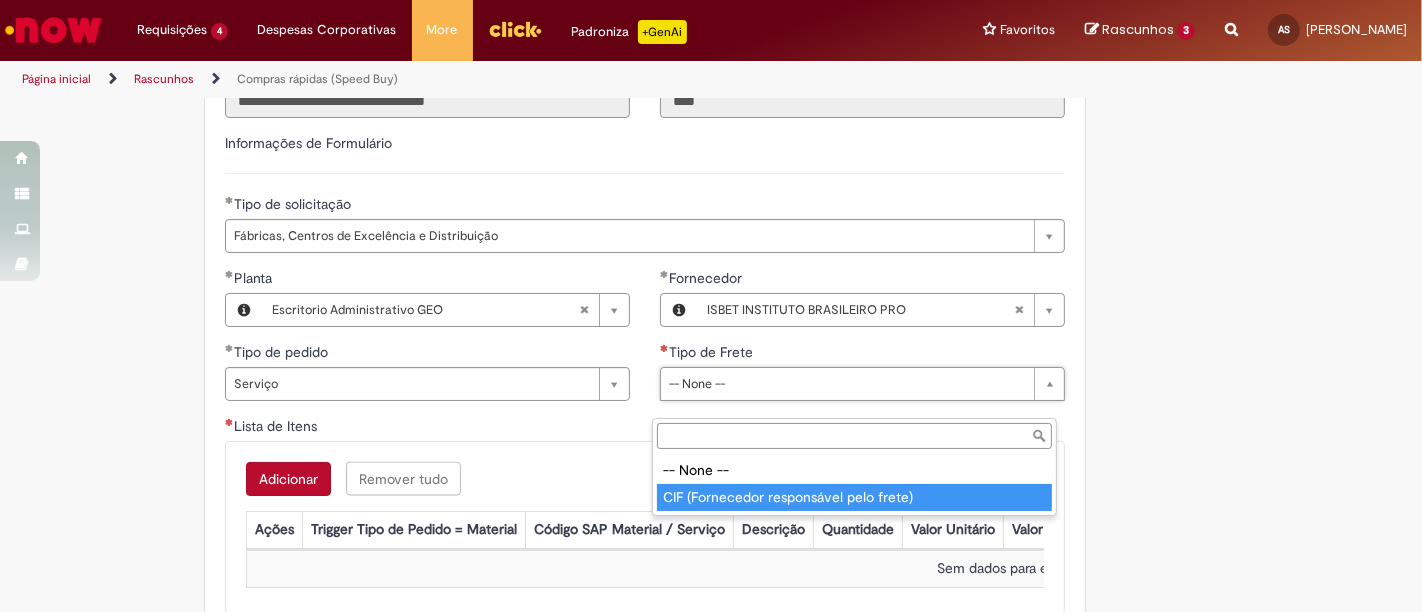 type on "**********" 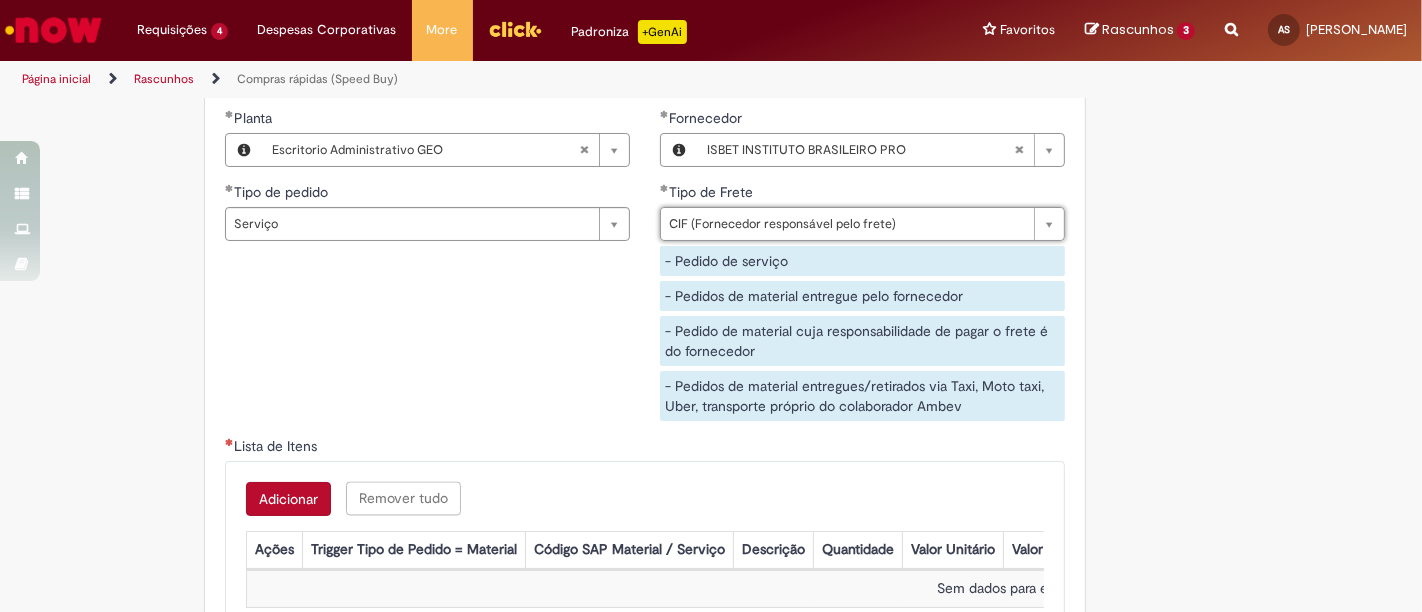 scroll, scrollTop: 3111, scrollLeft: 0, axis: vertical 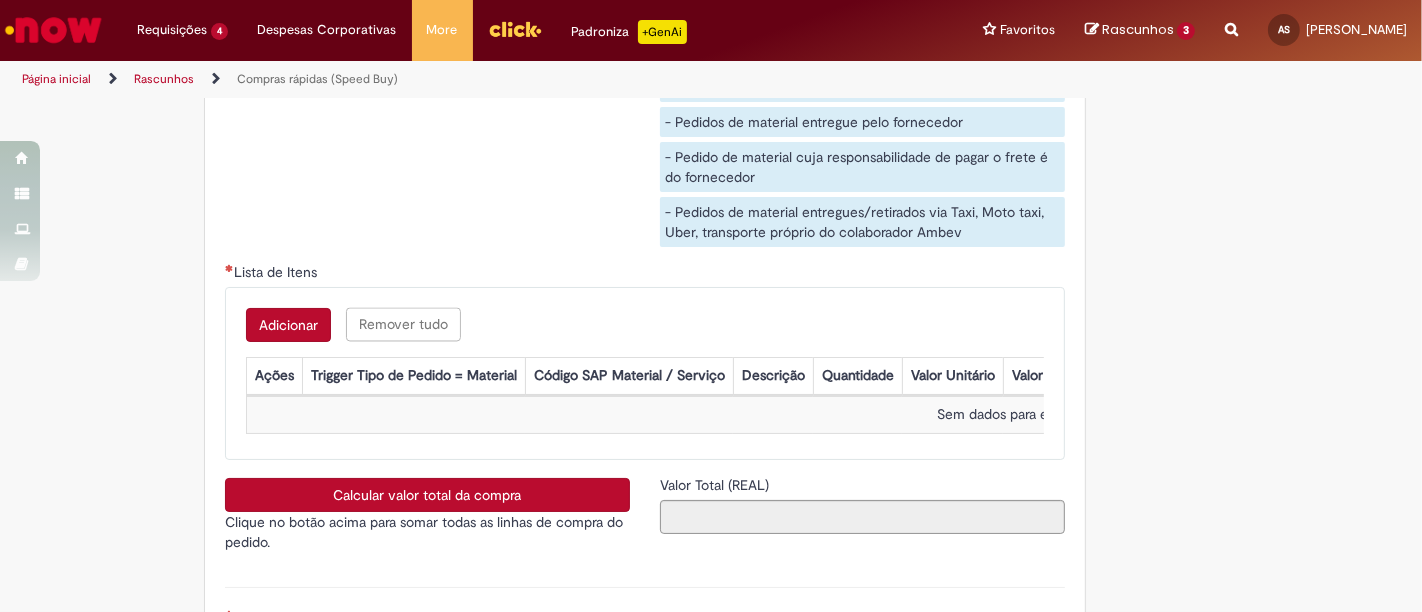 click on "Adicionar" at bounding box center (288, 325) 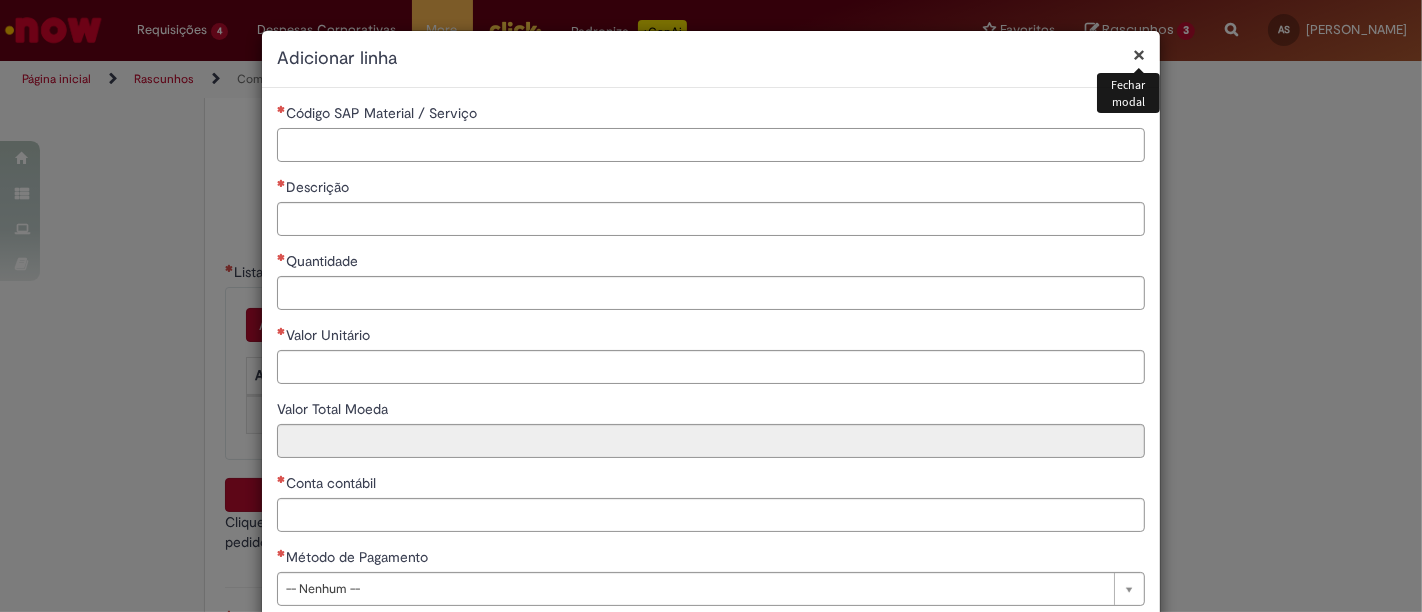 click on "Código SAP Material / Serviço" at bounding box center [711, 145] 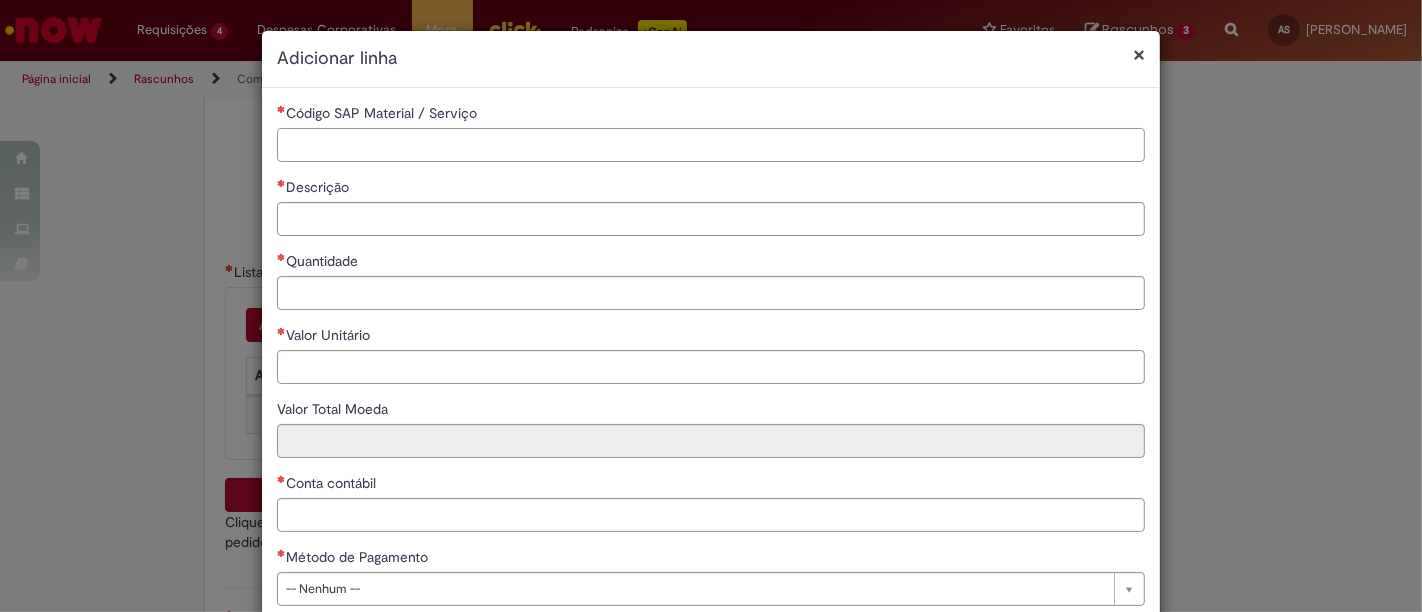 paste on "********" 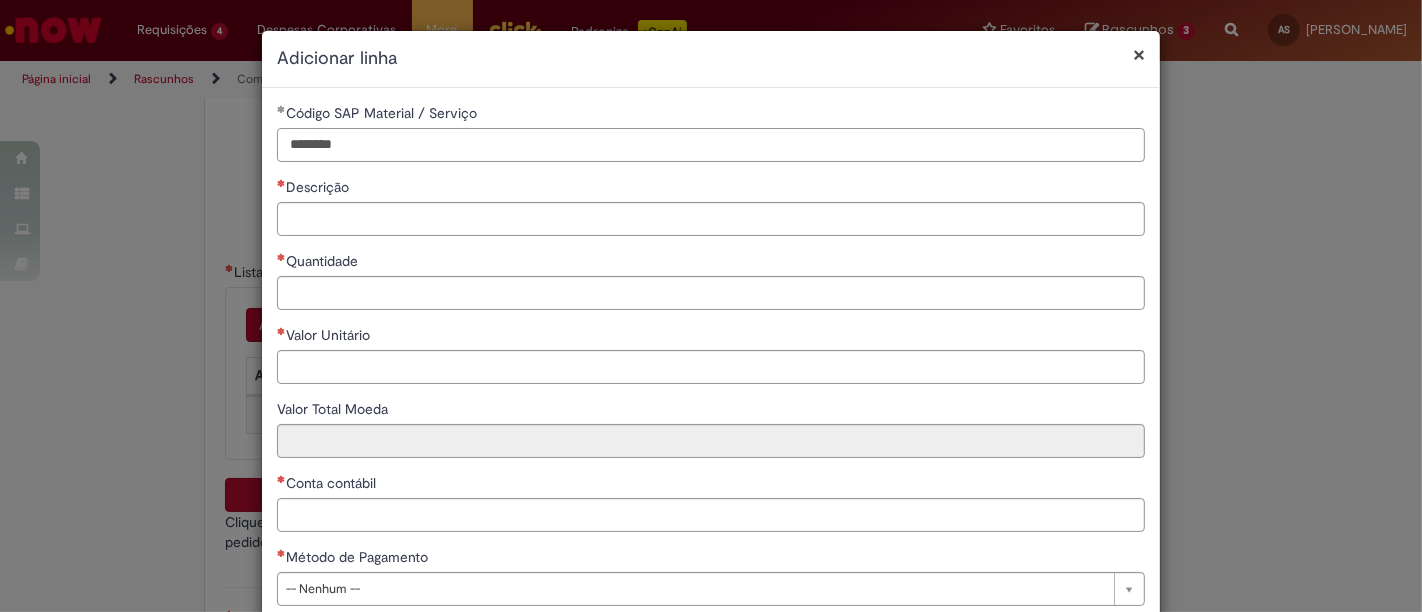 type on "********" 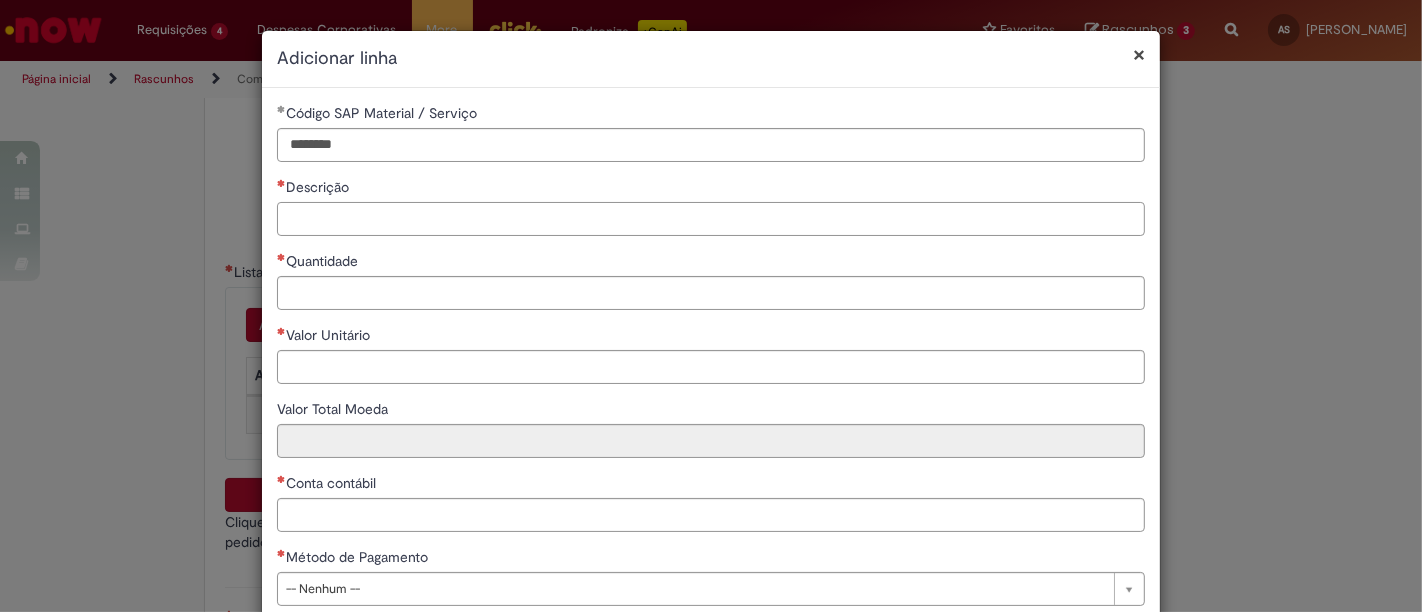 click on "Descrição" at bounding box center (711, 219) 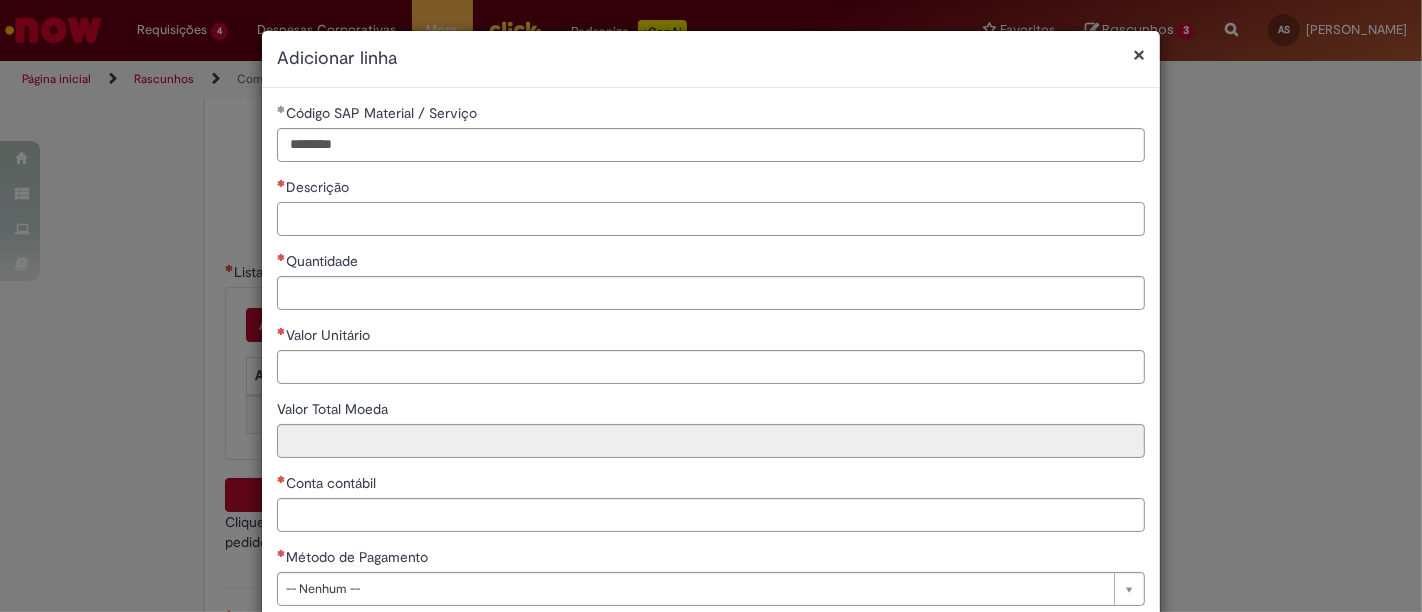 click on "Descrição" at bounding box center [711, 219] 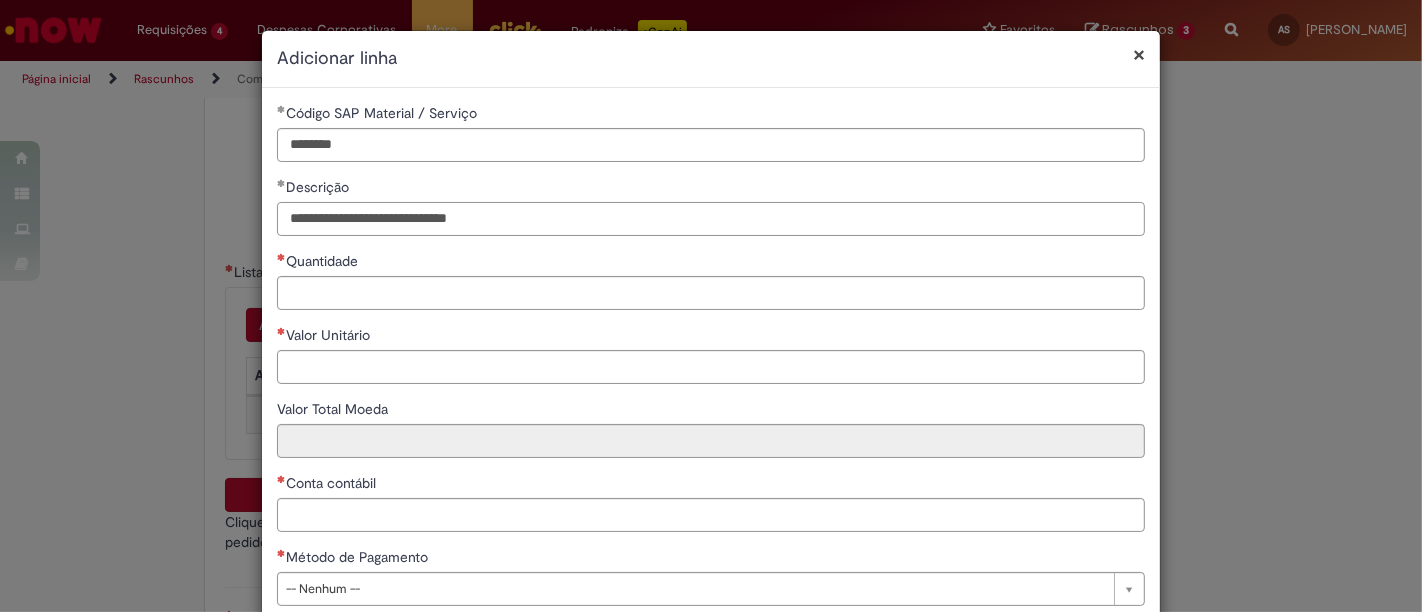 type on "**********" 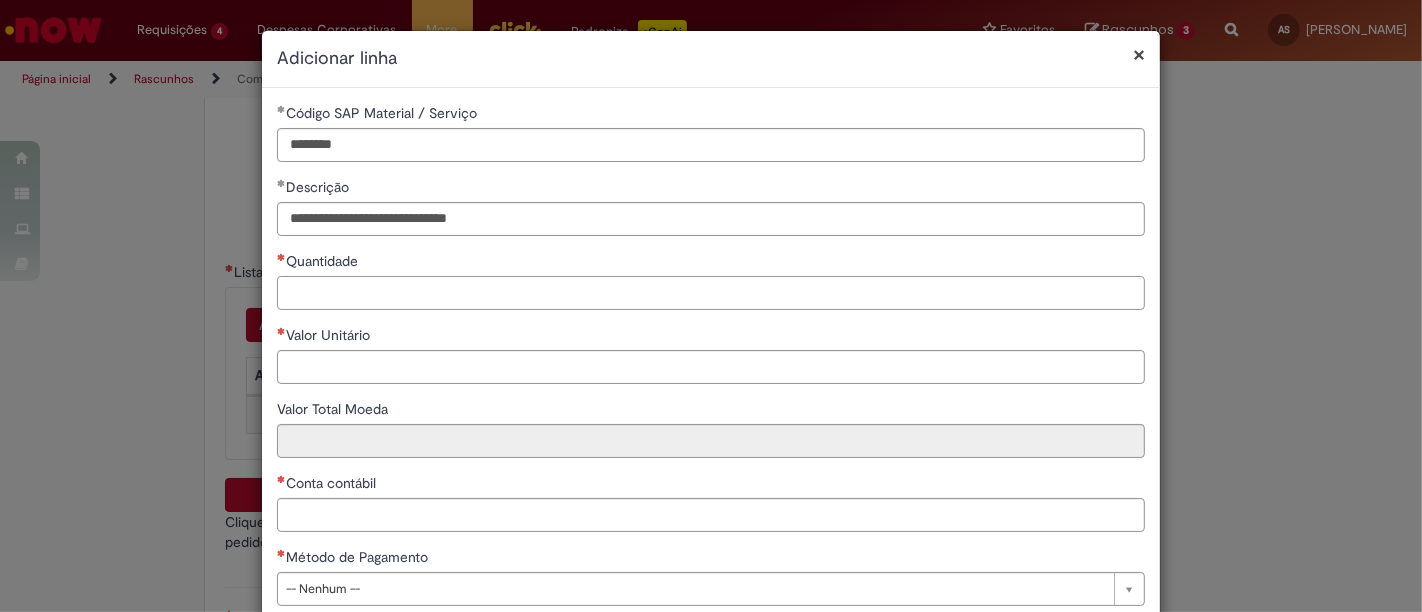 click on "Quantidade" at bounding box center (711, 293) 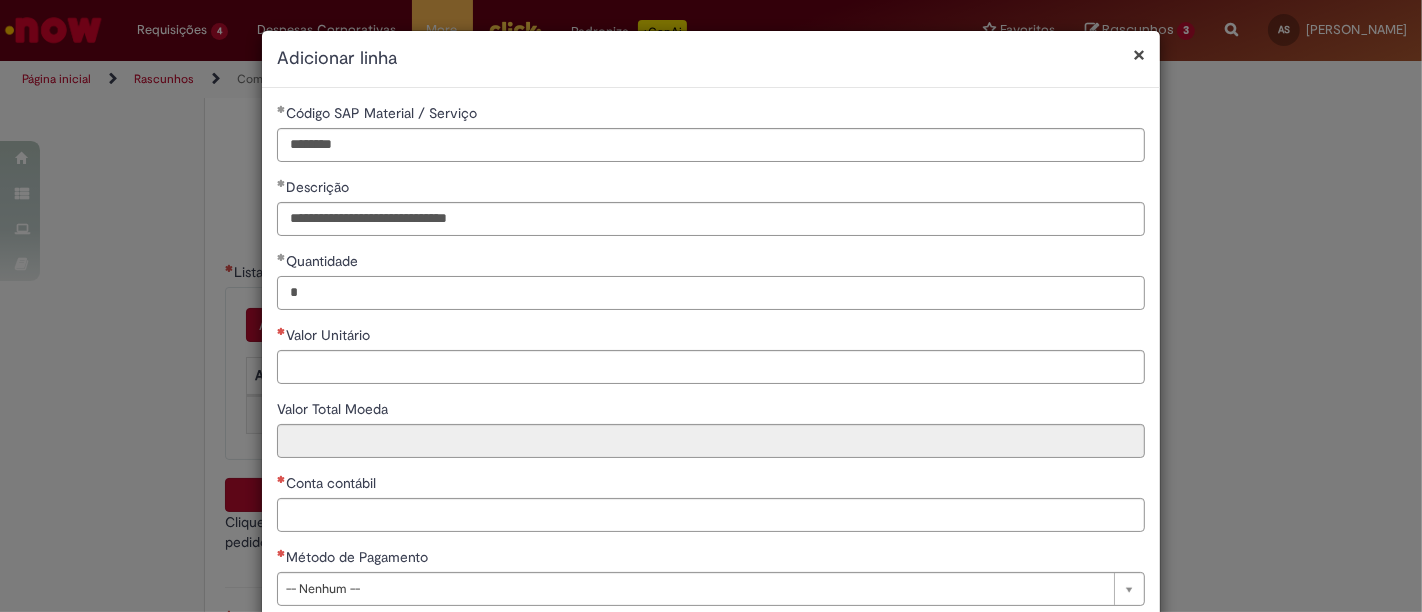 type on "*" 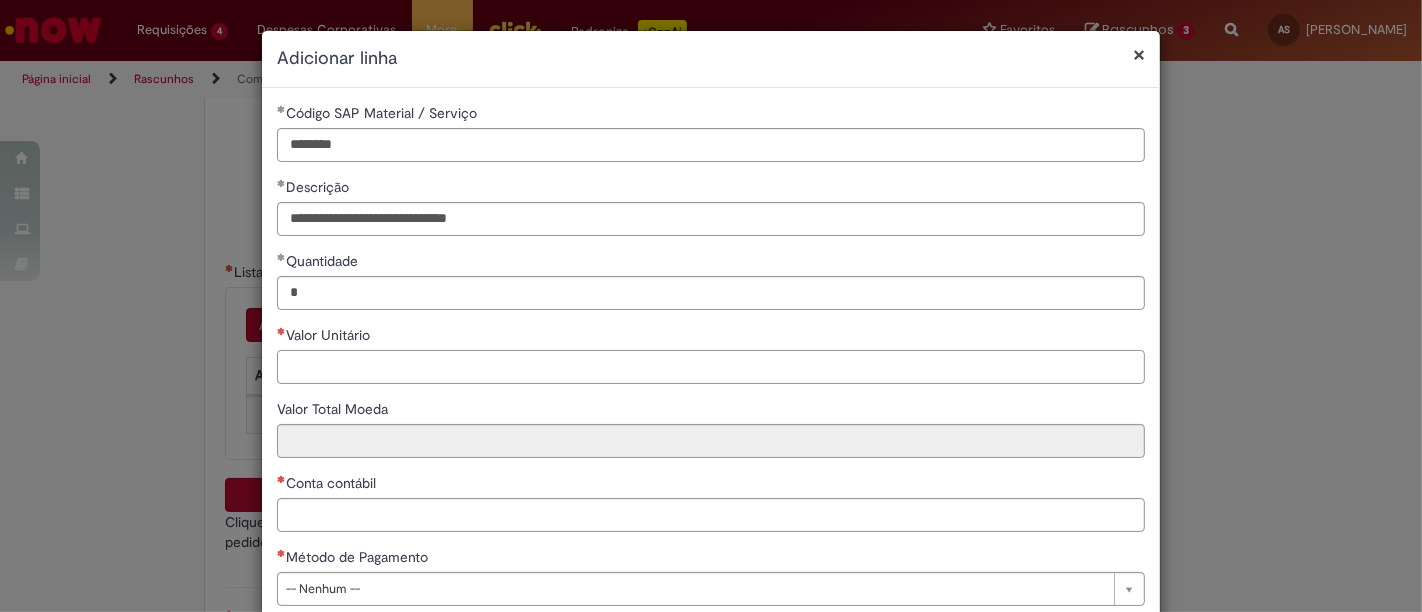 click on "Valor Unitário" at bounding box center (711, 367) 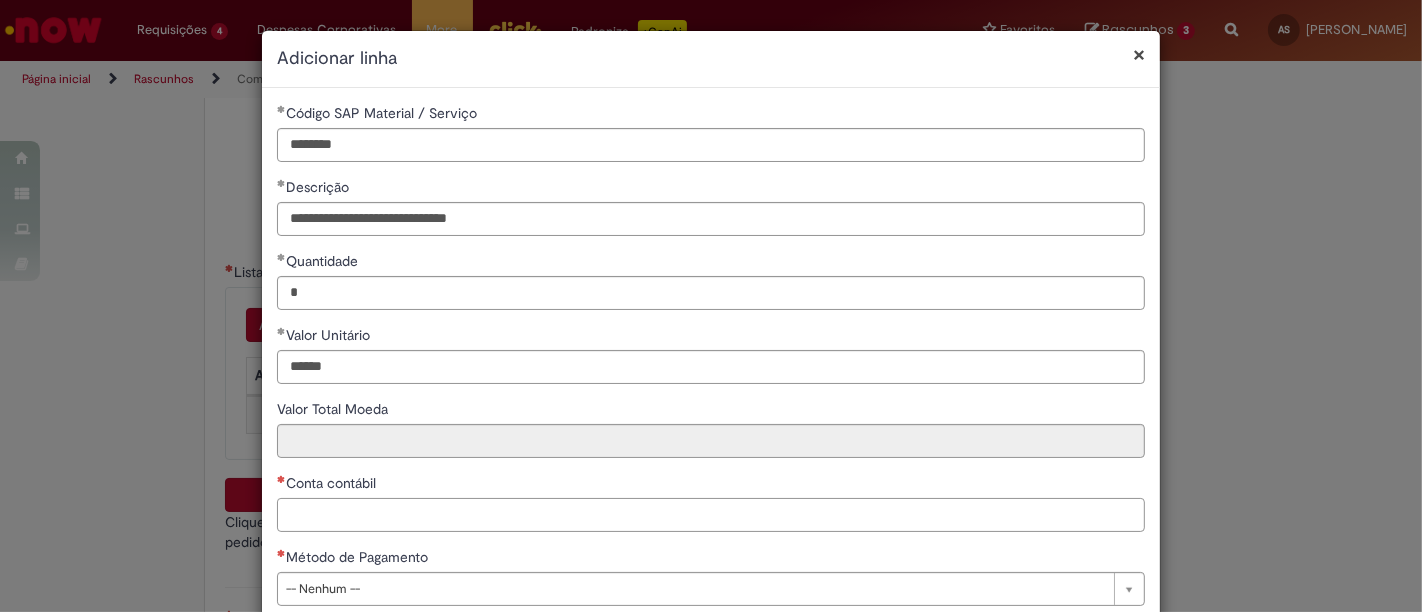 click on "Conta contábil" at bounding box center [711, 515] 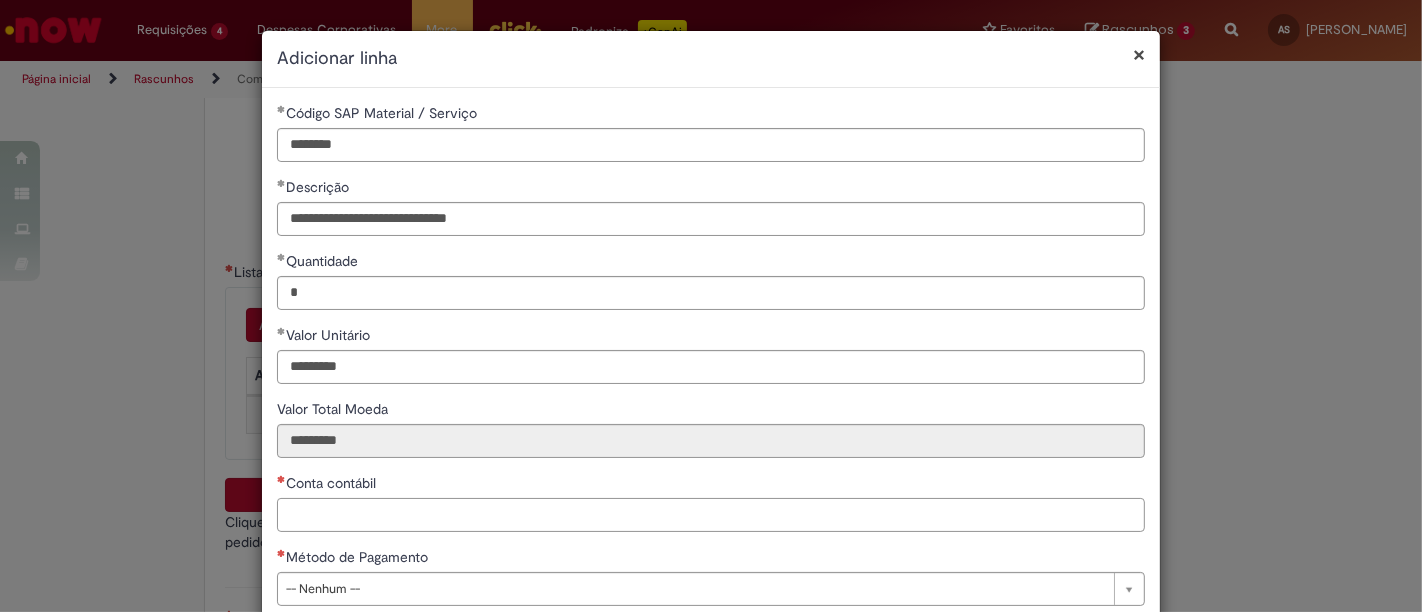 paste on "********" 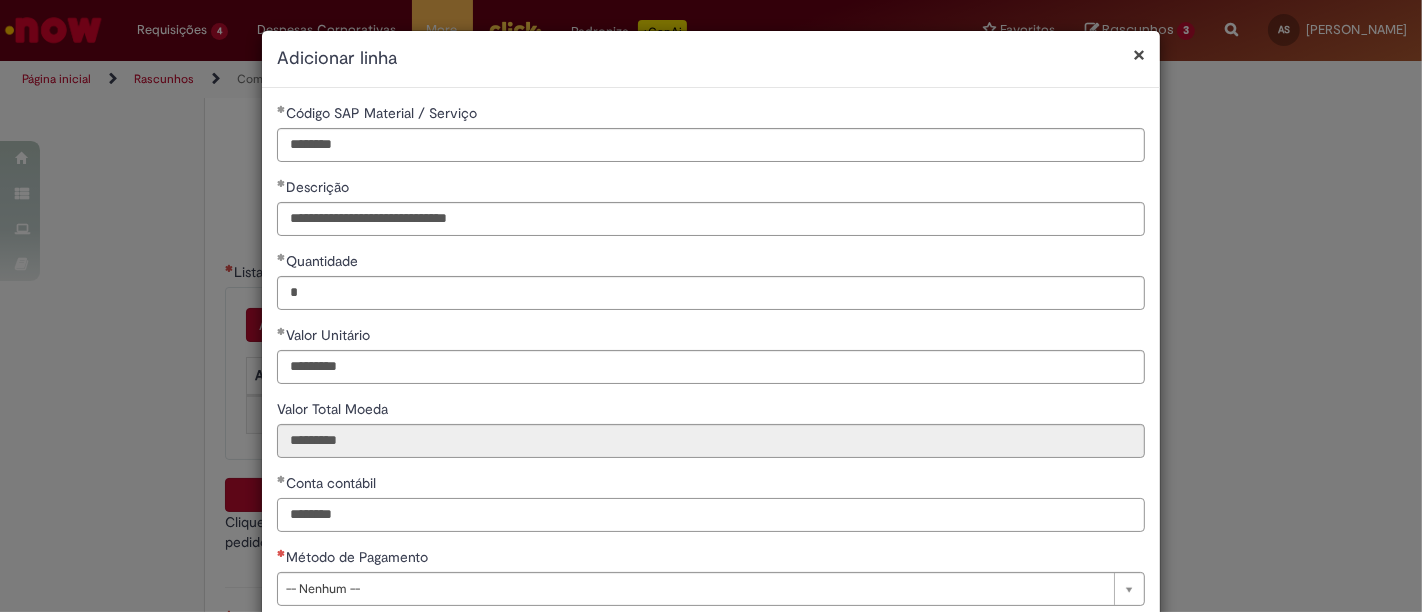 type on "********" 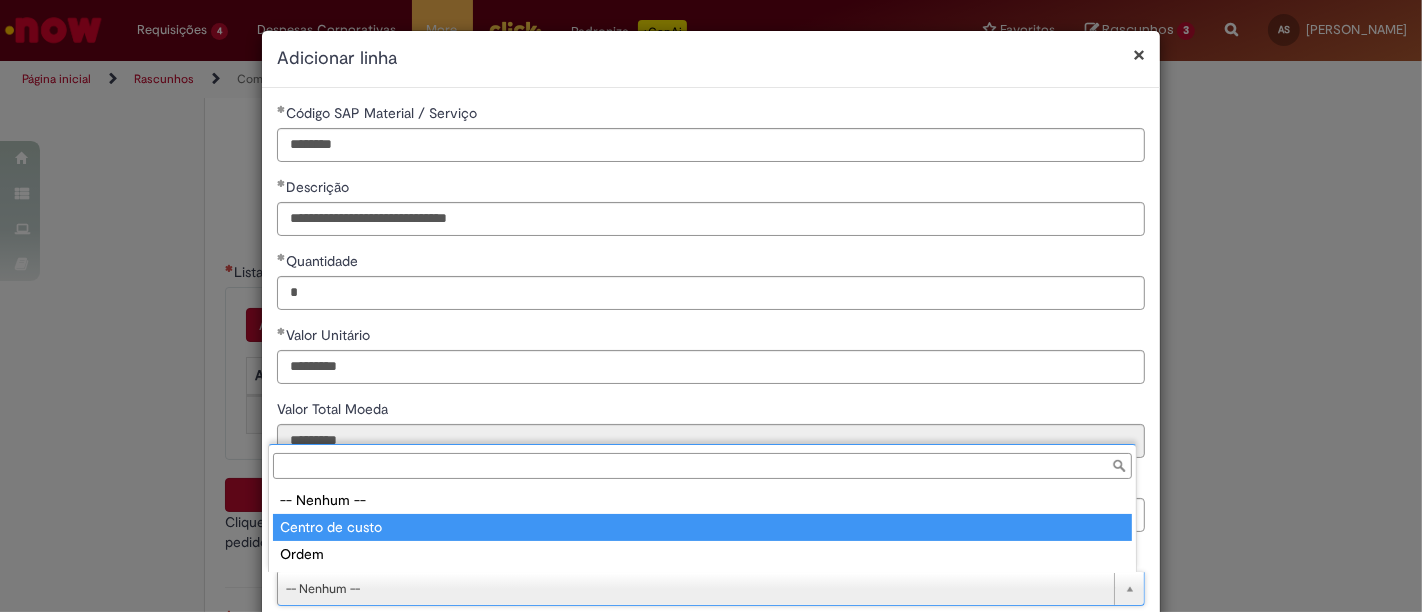 type on "**********" 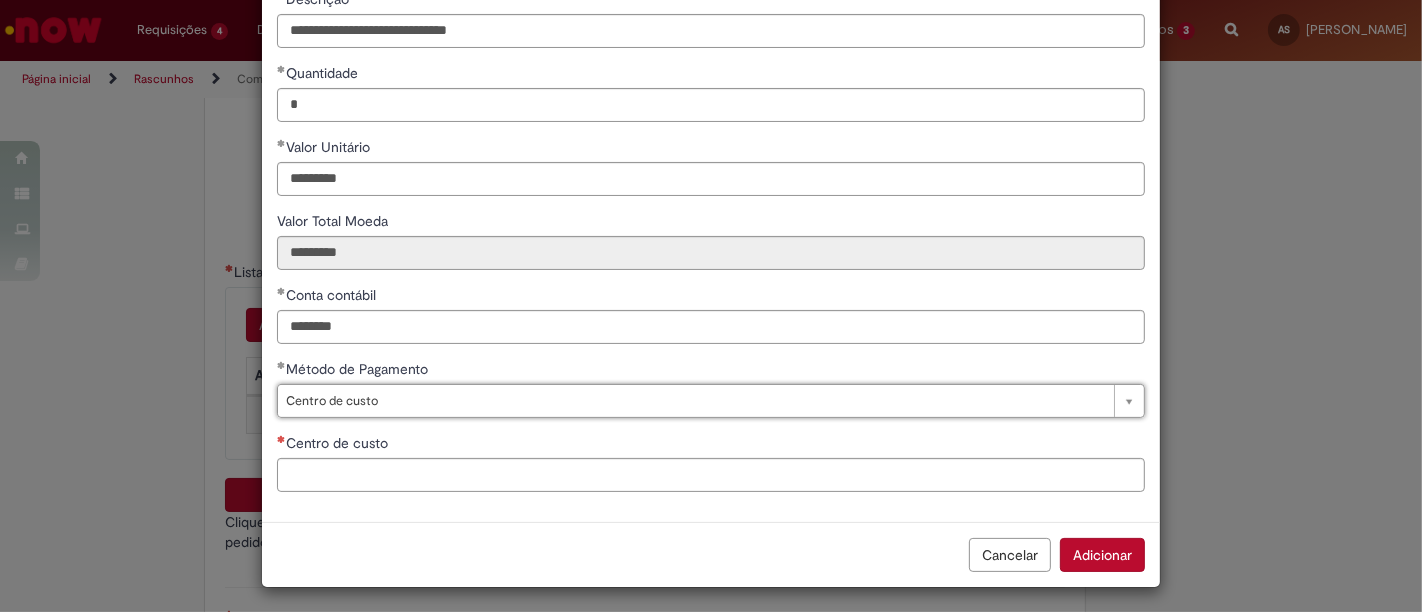 scroll, scrollTop: 191, scrollLeft: 0, axis: vertical 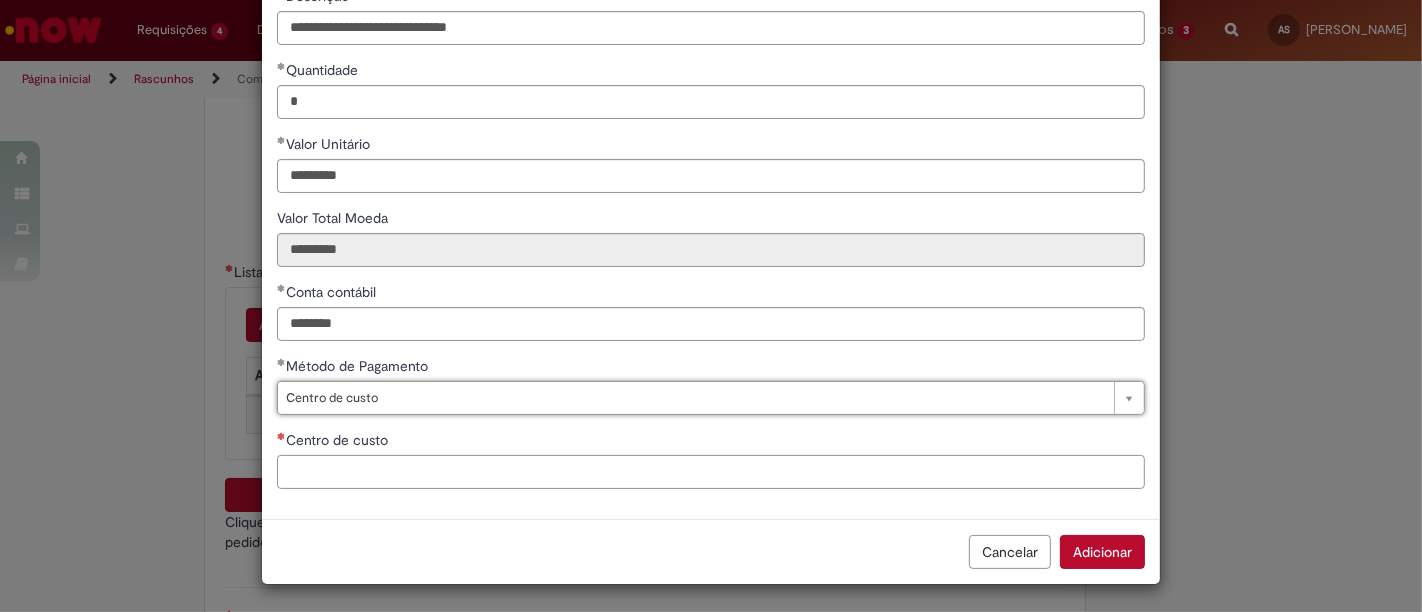 click on "Centro de custo" at bounding box center (711, 472) 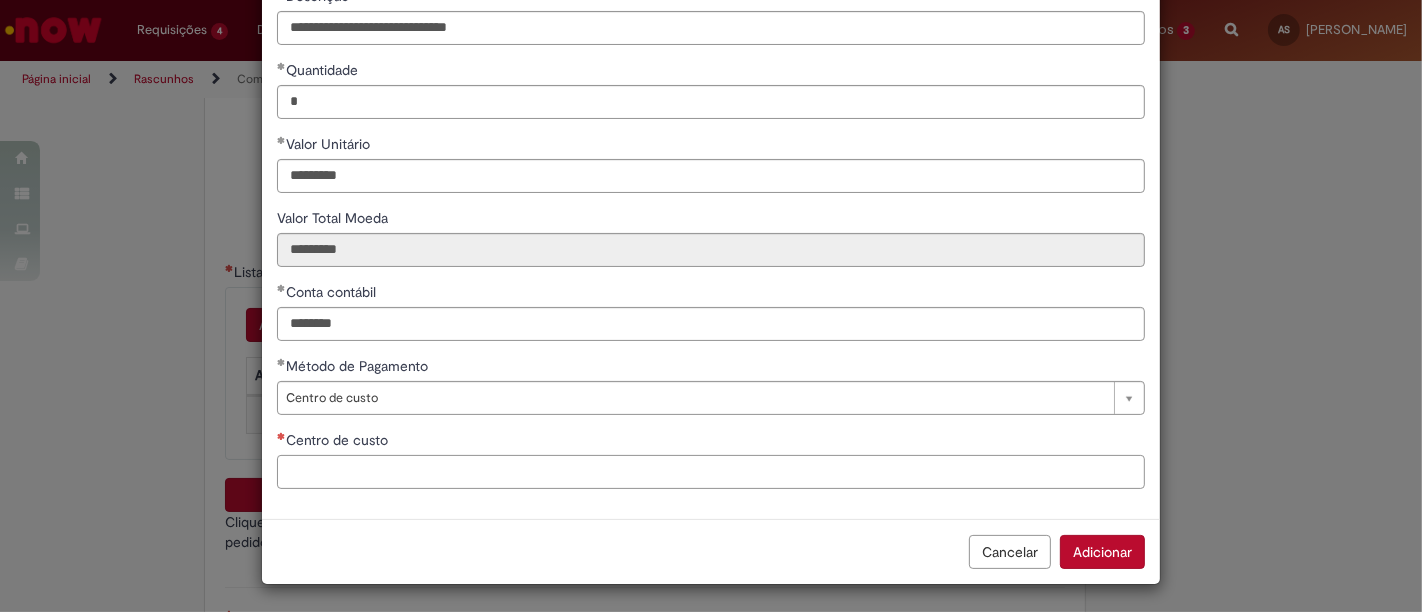 paste on "**********" 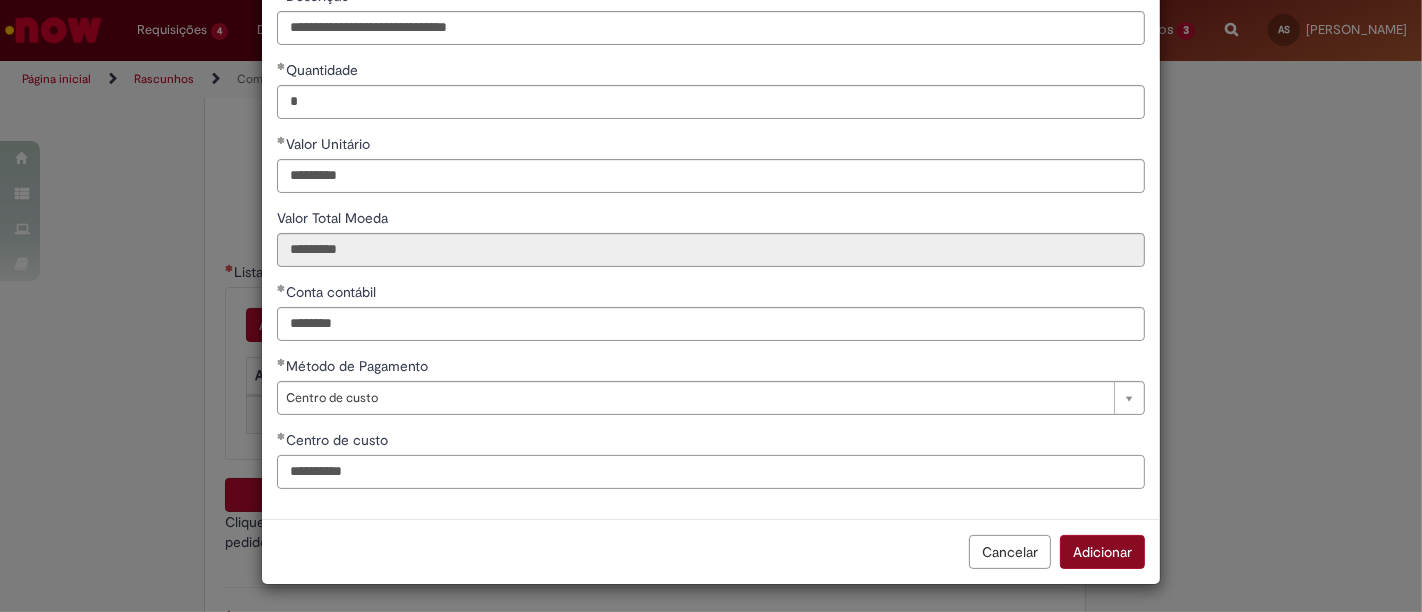 type on "**********" 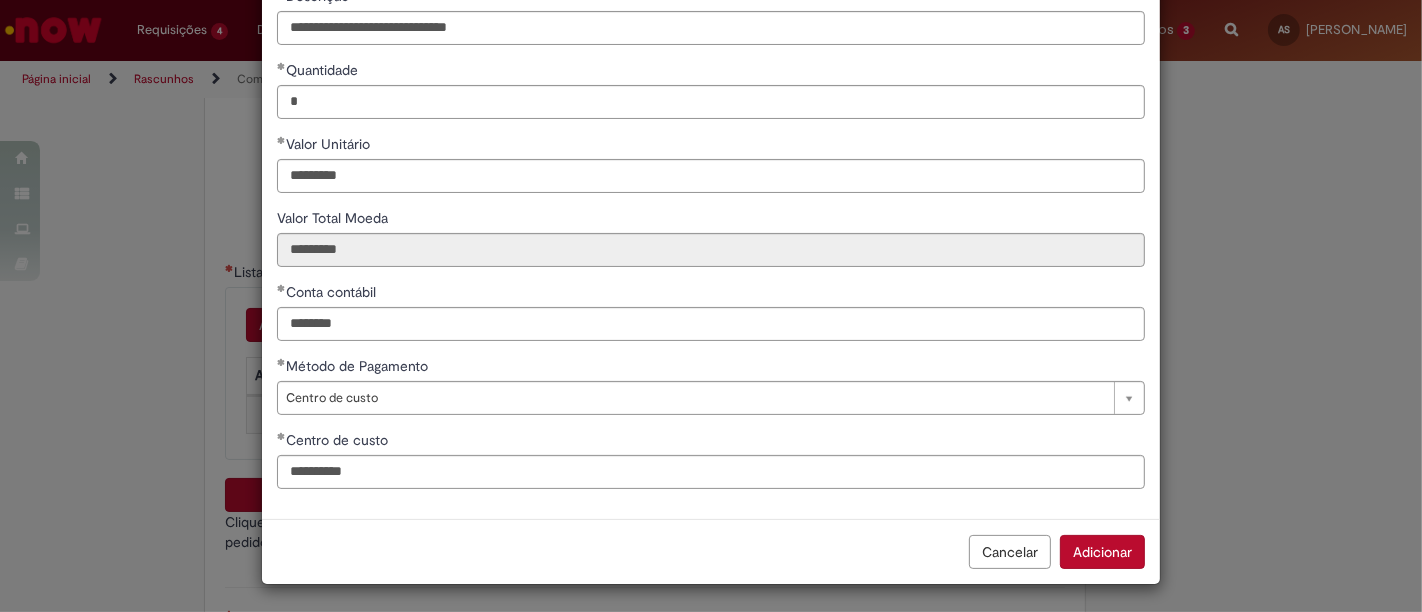 click on "Adicionar" at bounding box center (1102, 552) 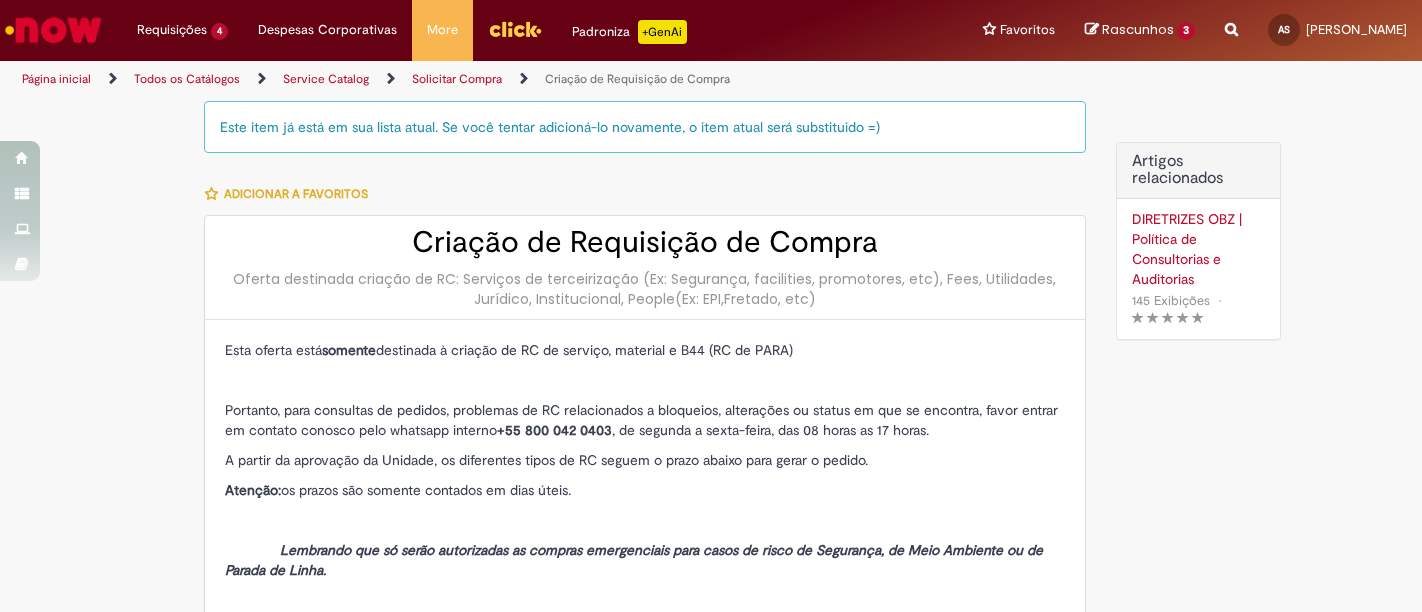 scroll, scrollTop: 0, scrollLeft: 0, axis: both 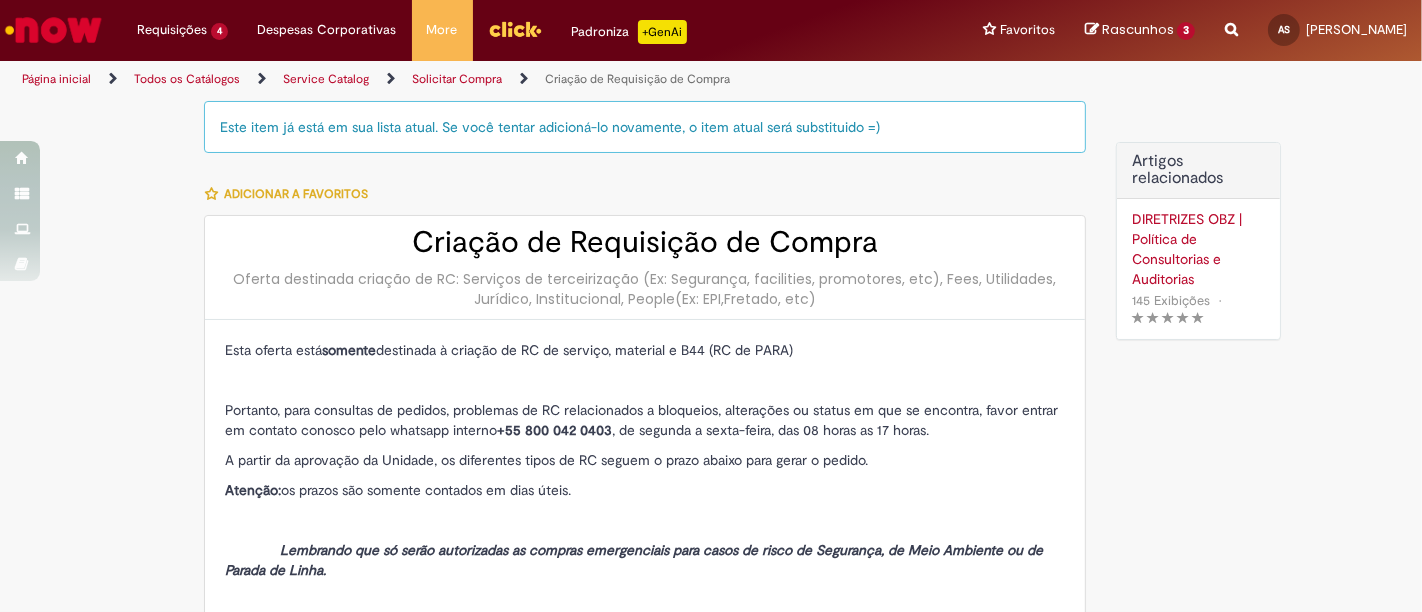type on "********" 